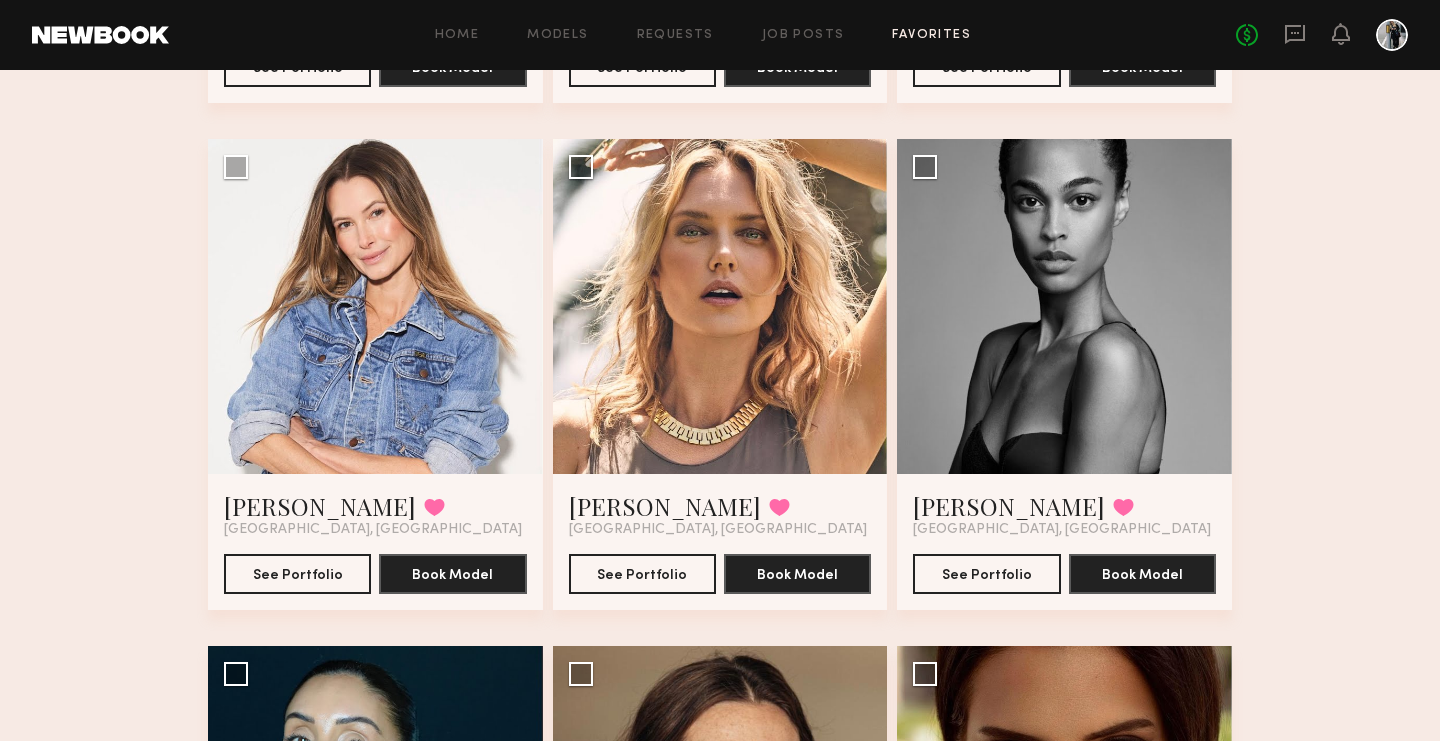 scroll, scrollTop: 0, scrollLeft: 0, axis: both 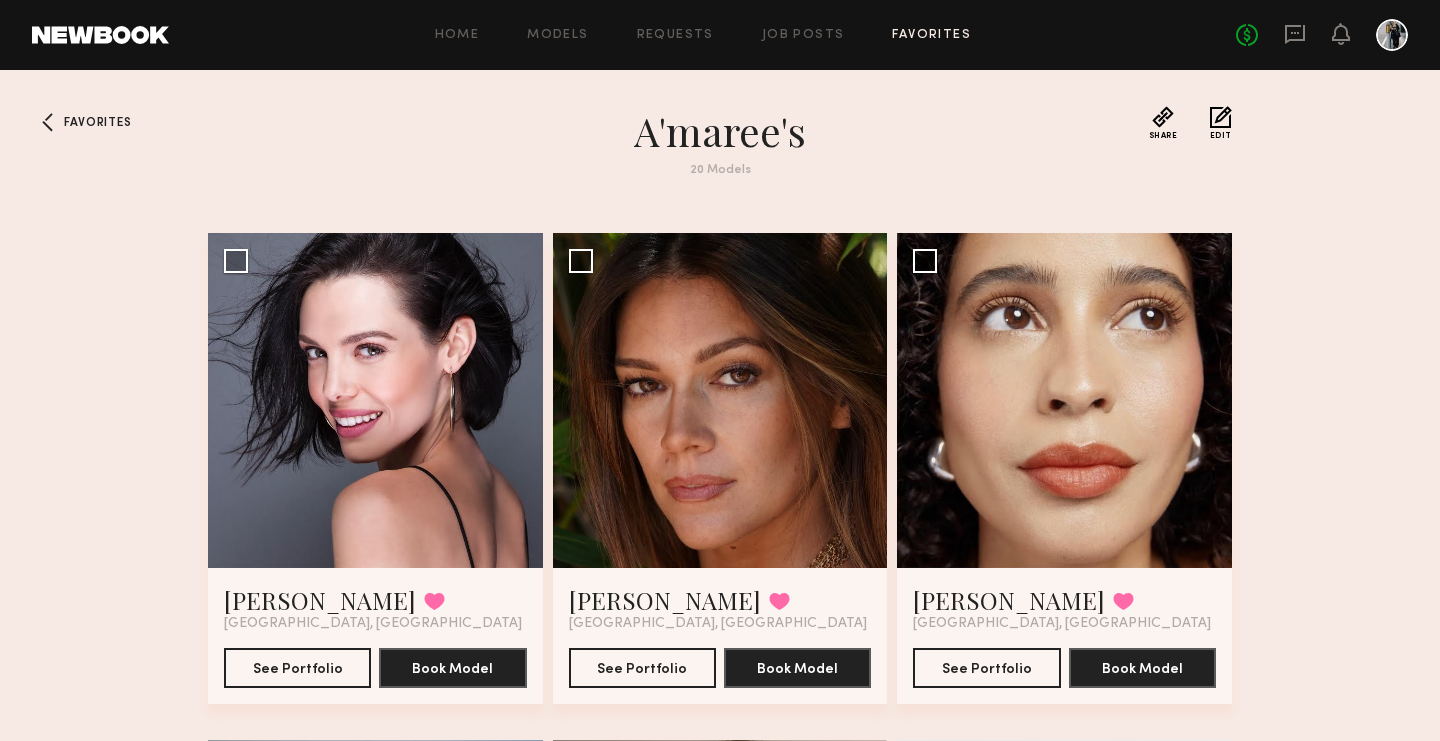 click on "Home Models Requests Job Posts Favorites Sign Out No fees up to $5,000" 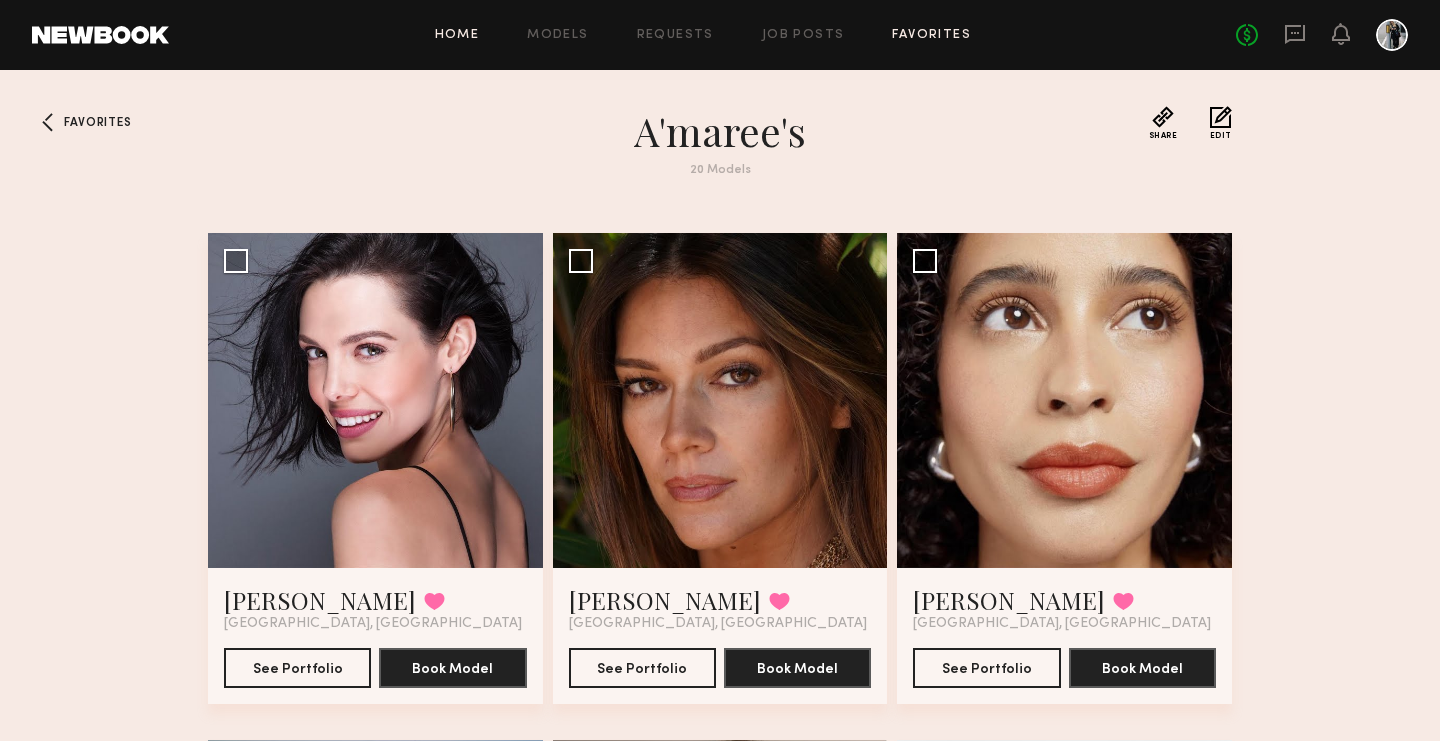 click on "Home" 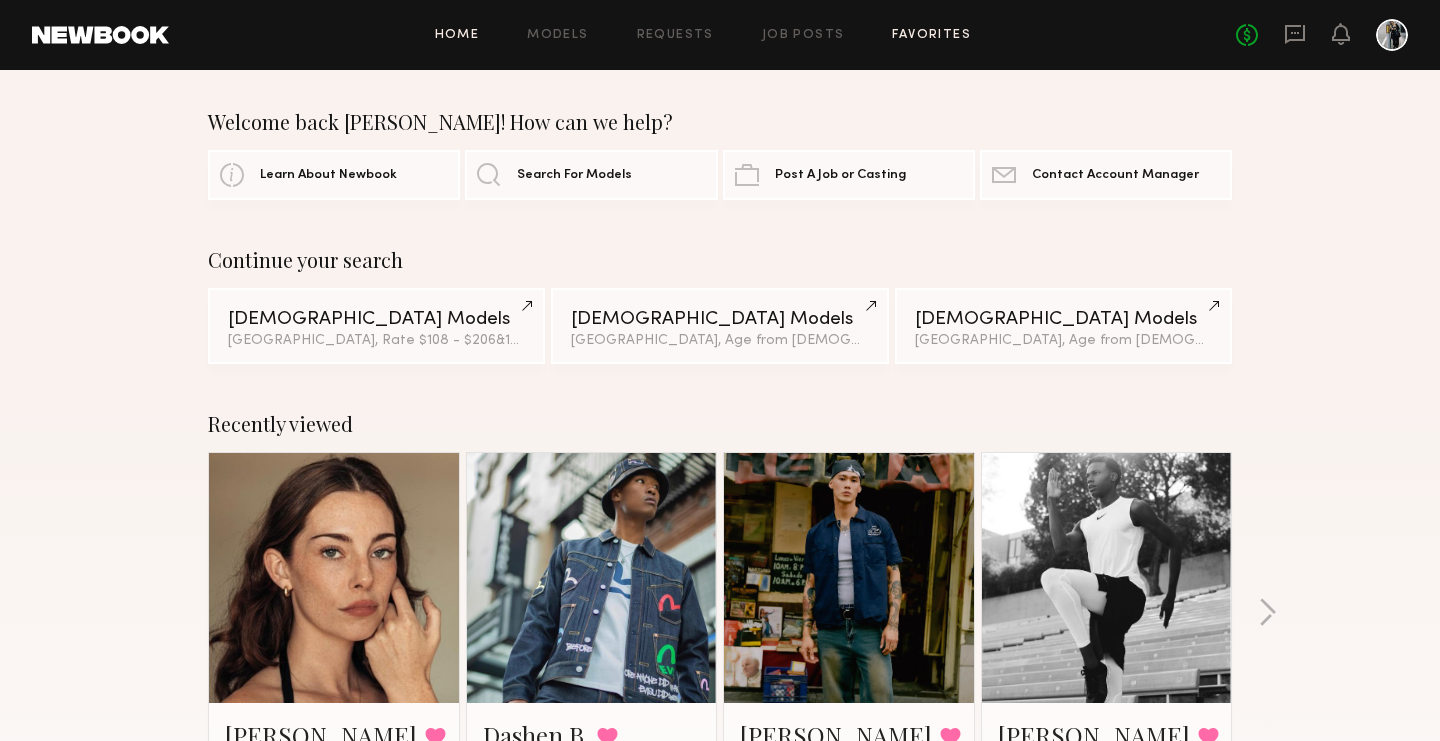 click on "Favorites" 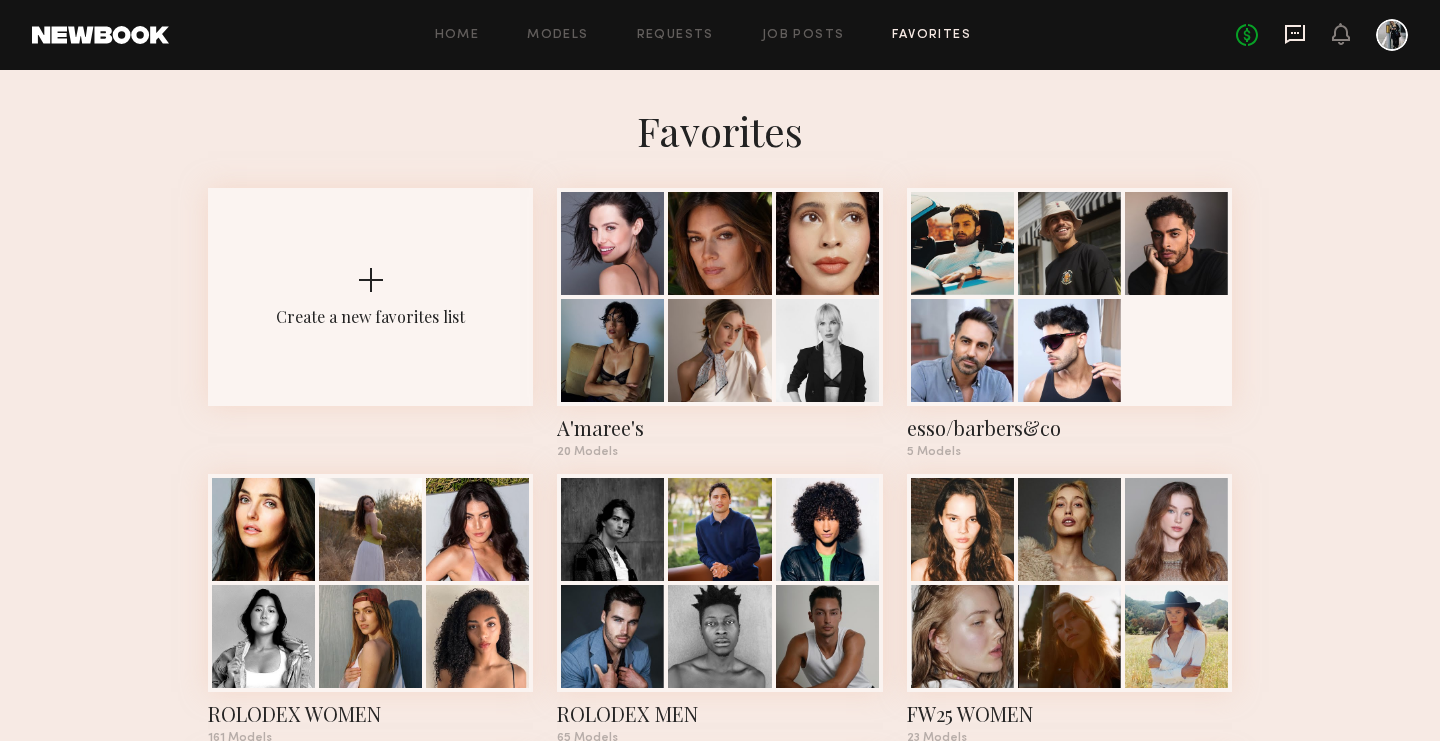 click 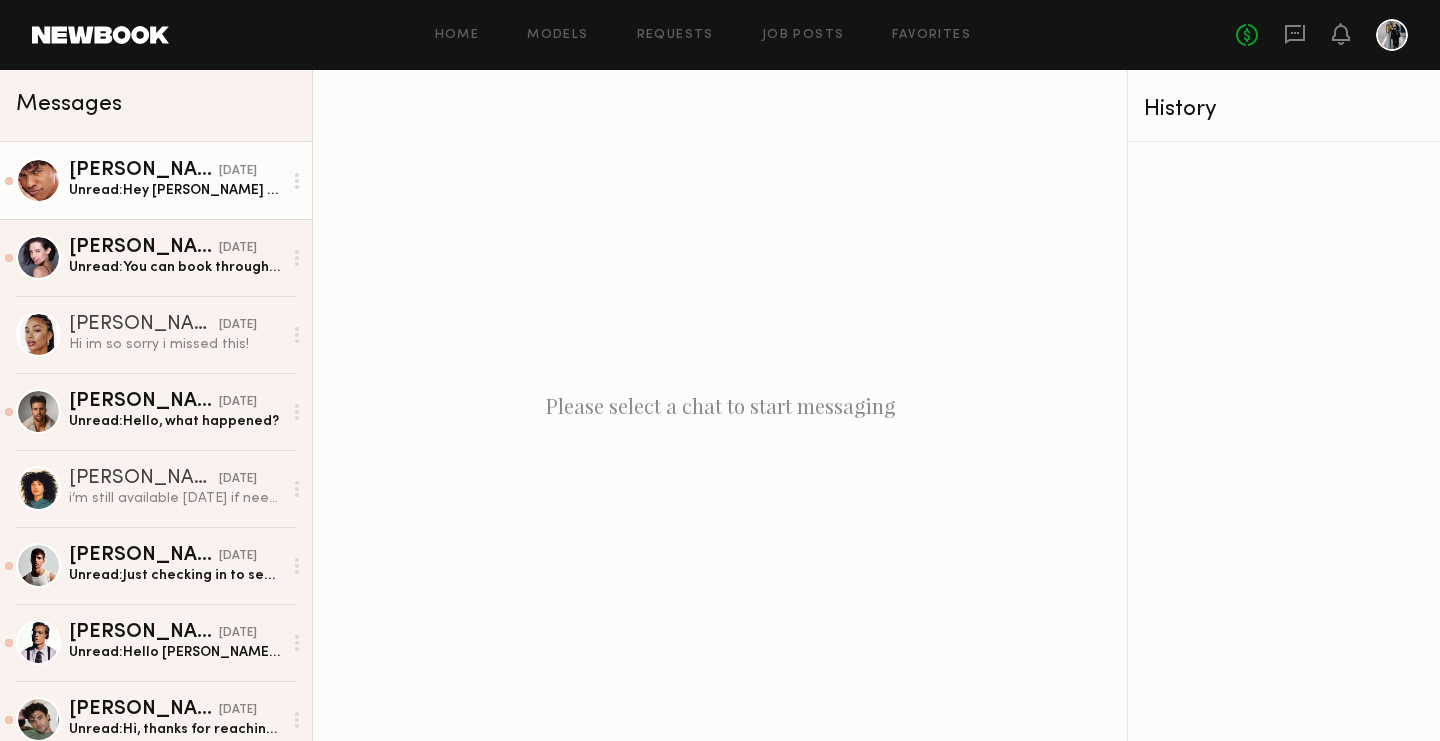 click on "Royce V." 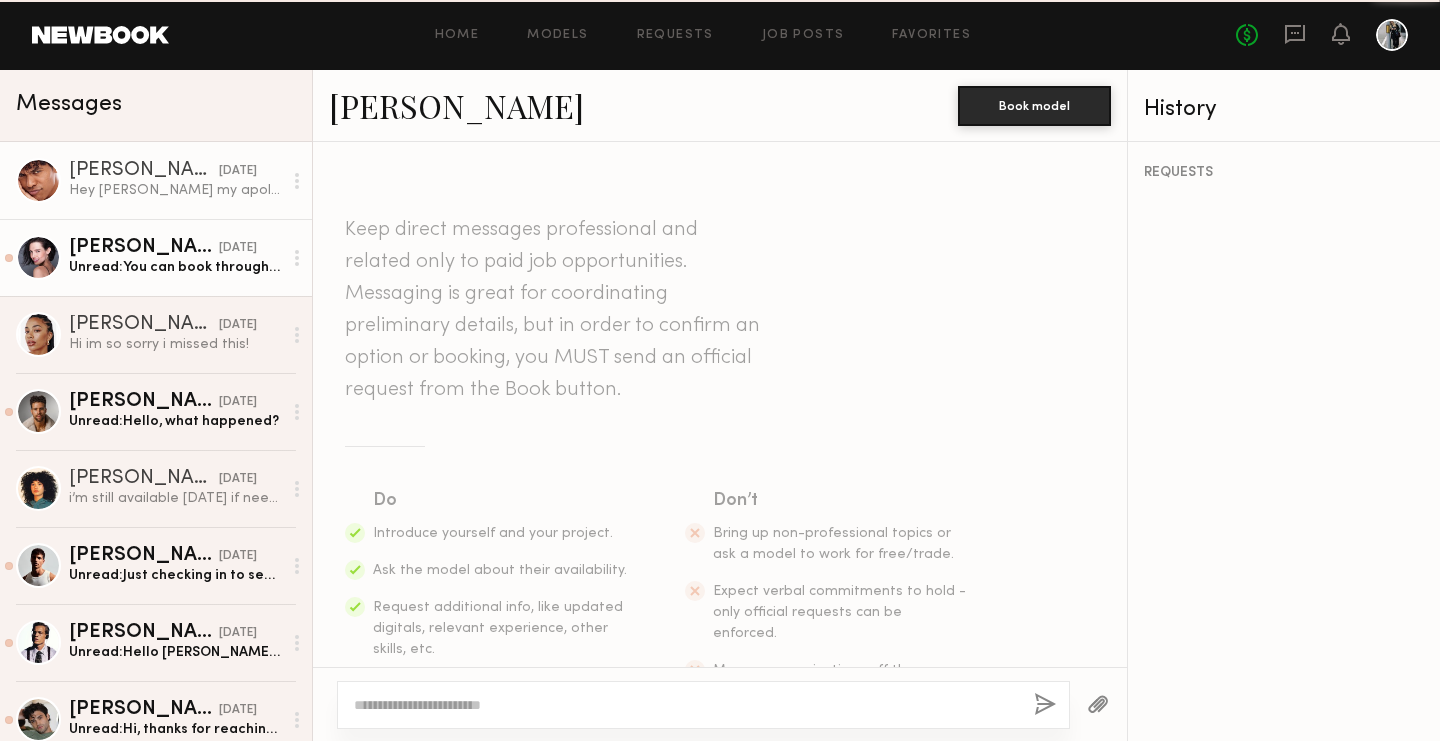 scroll, scrollTop: 1176, scrollLeft: 0, axis: vertical 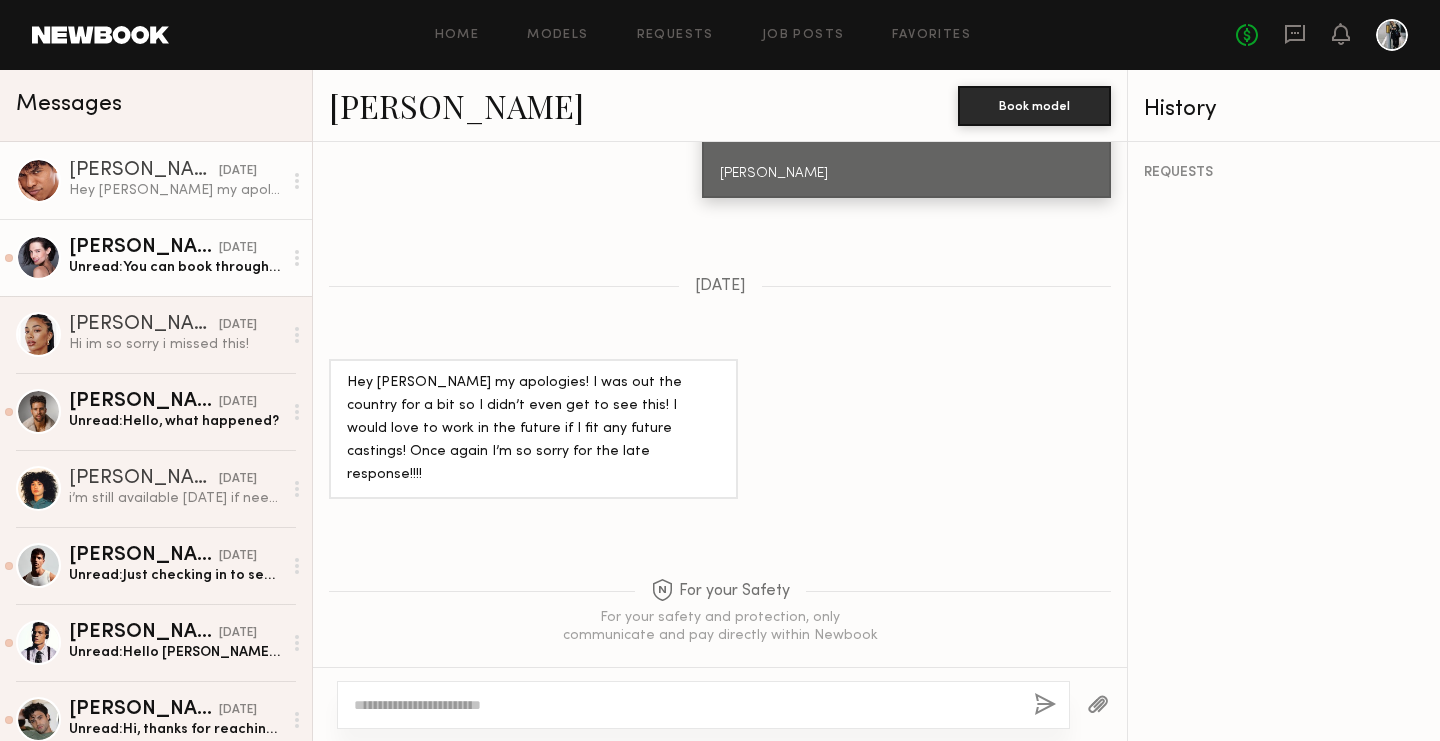 click on "Alizée G." 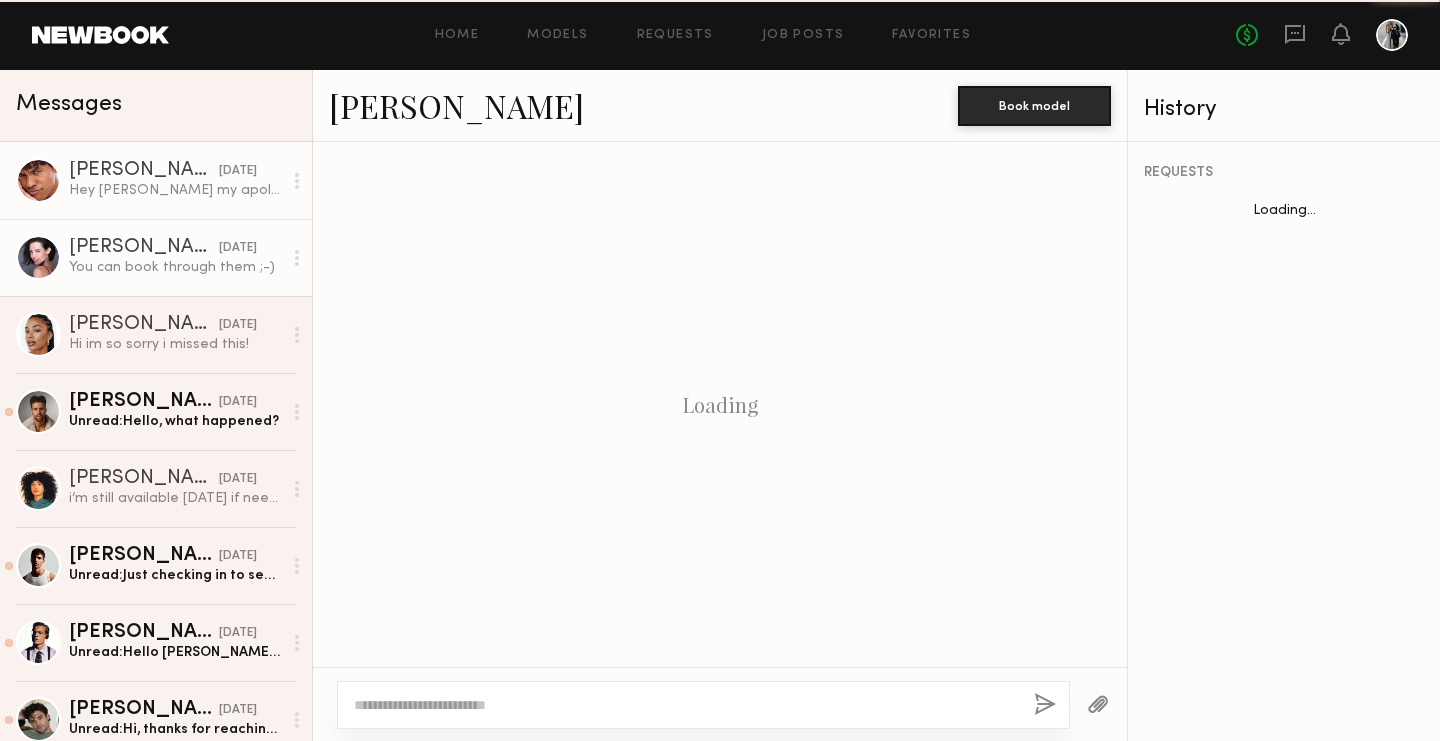 scroll, scrollTop: 1630, scrollLeft: 0, axis: vertical 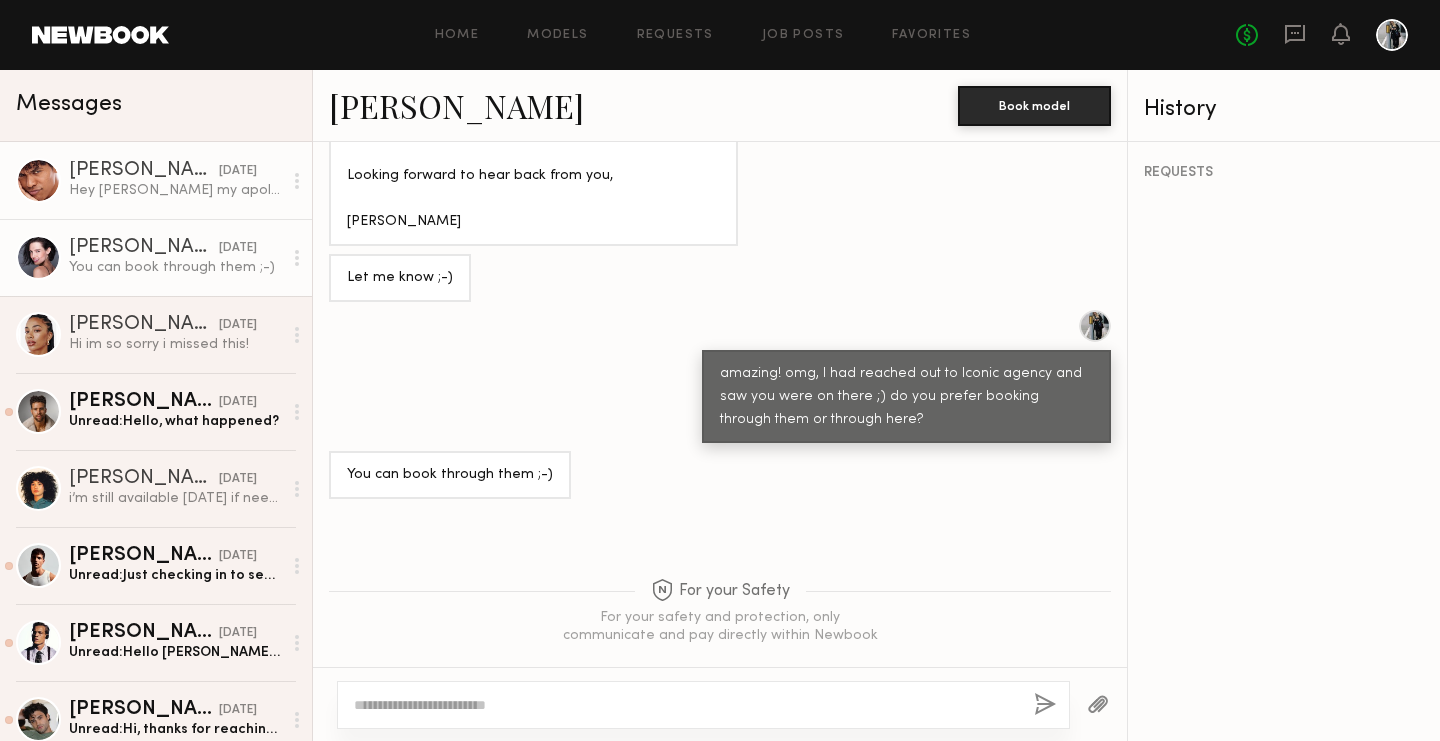 click on "Royce V. 06/02/2025 Hey Angela my apologies! I was out the country for a bit so I didn’t even get to see this! I would love to work in the future if I fit any future castings! Once again I’m so sorry for the late response!!!!" 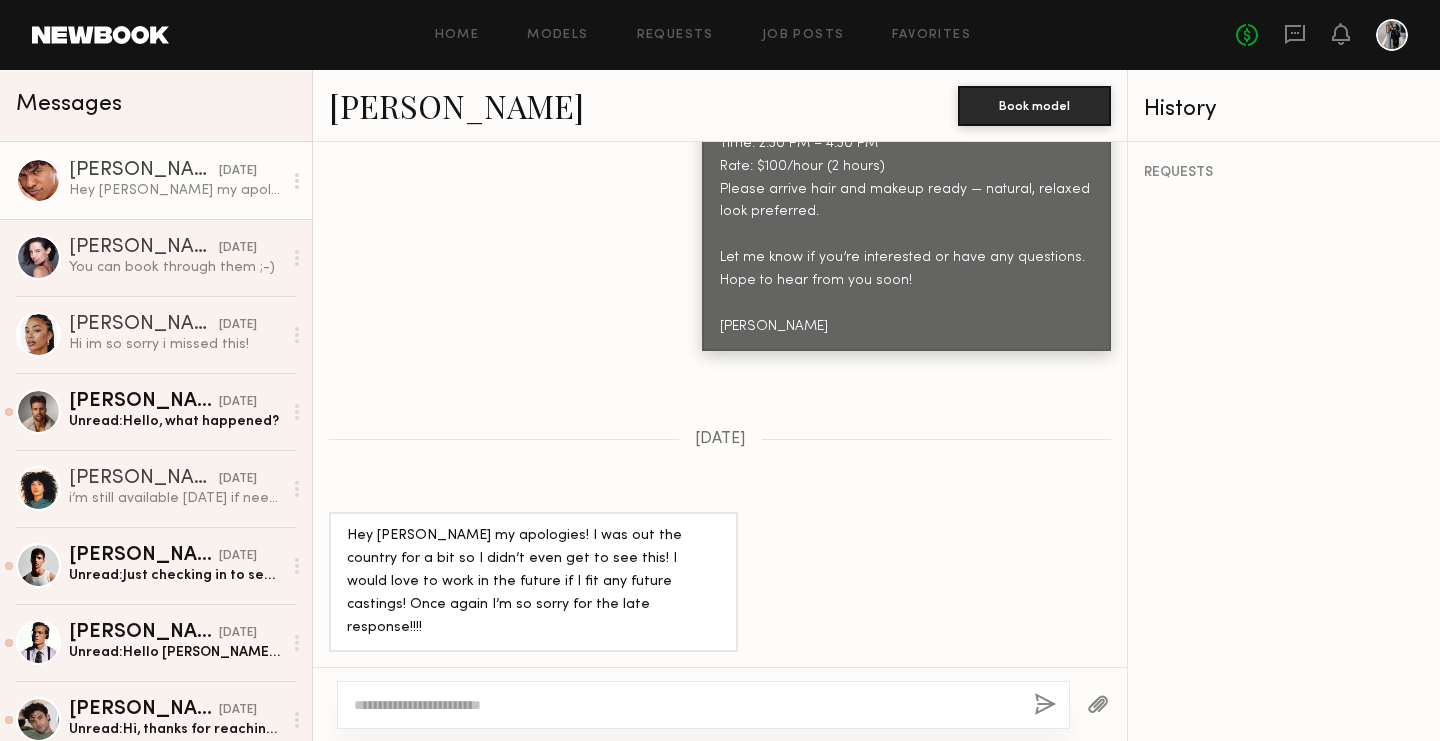 scroll, scrollTop: 1021, scrollLeft: 0, axis: vertical 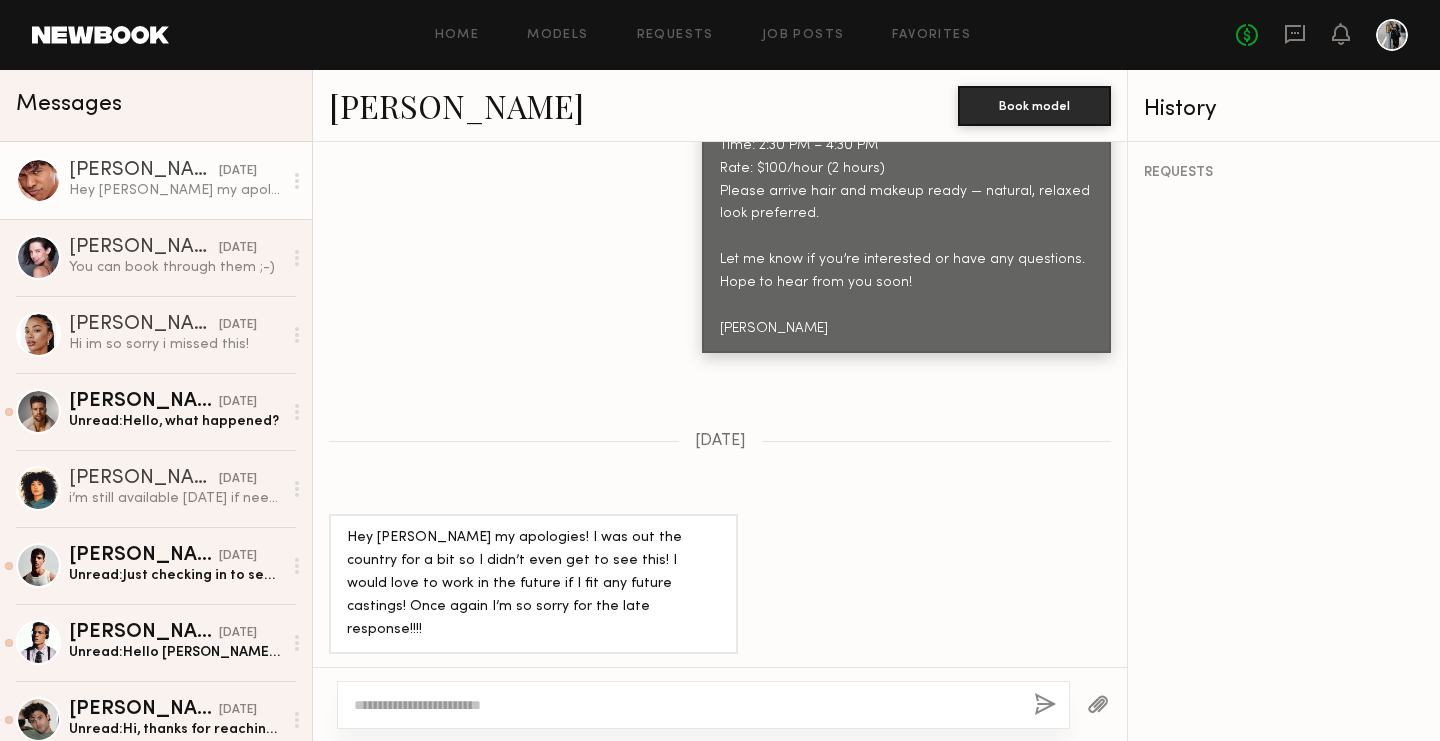 click on "Royce V." 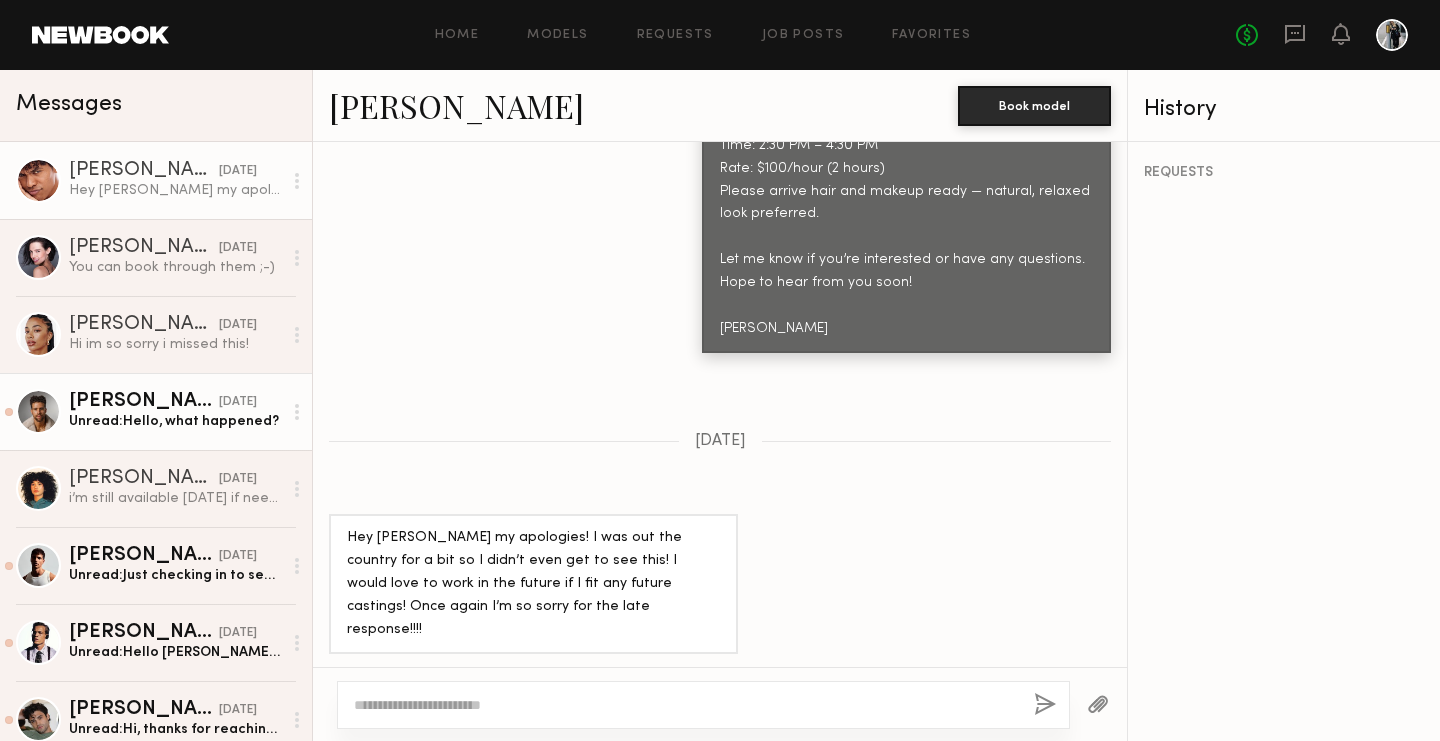 click on "Unread:  Hello, what happened?" 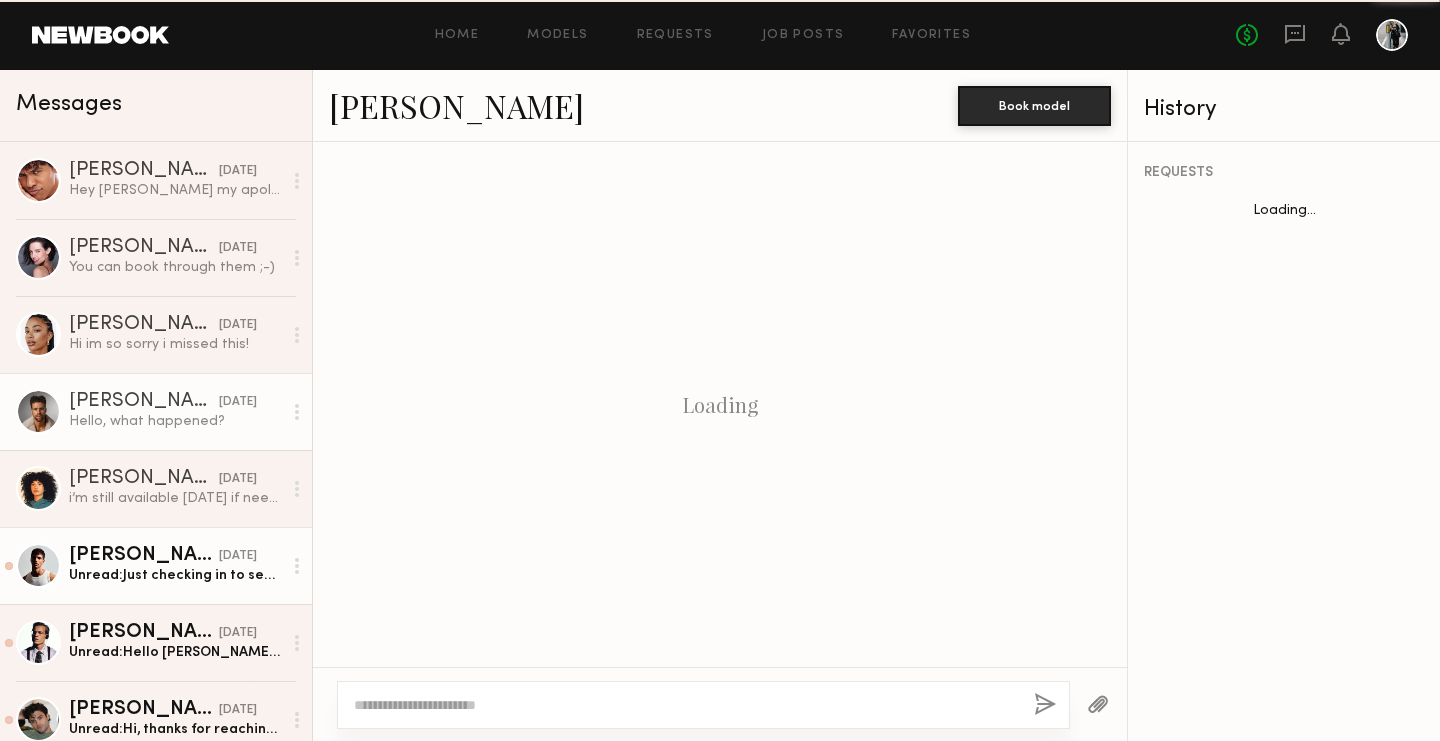 scroll, scrollTop: 1203, scrollLeft: 0, axis: vertical 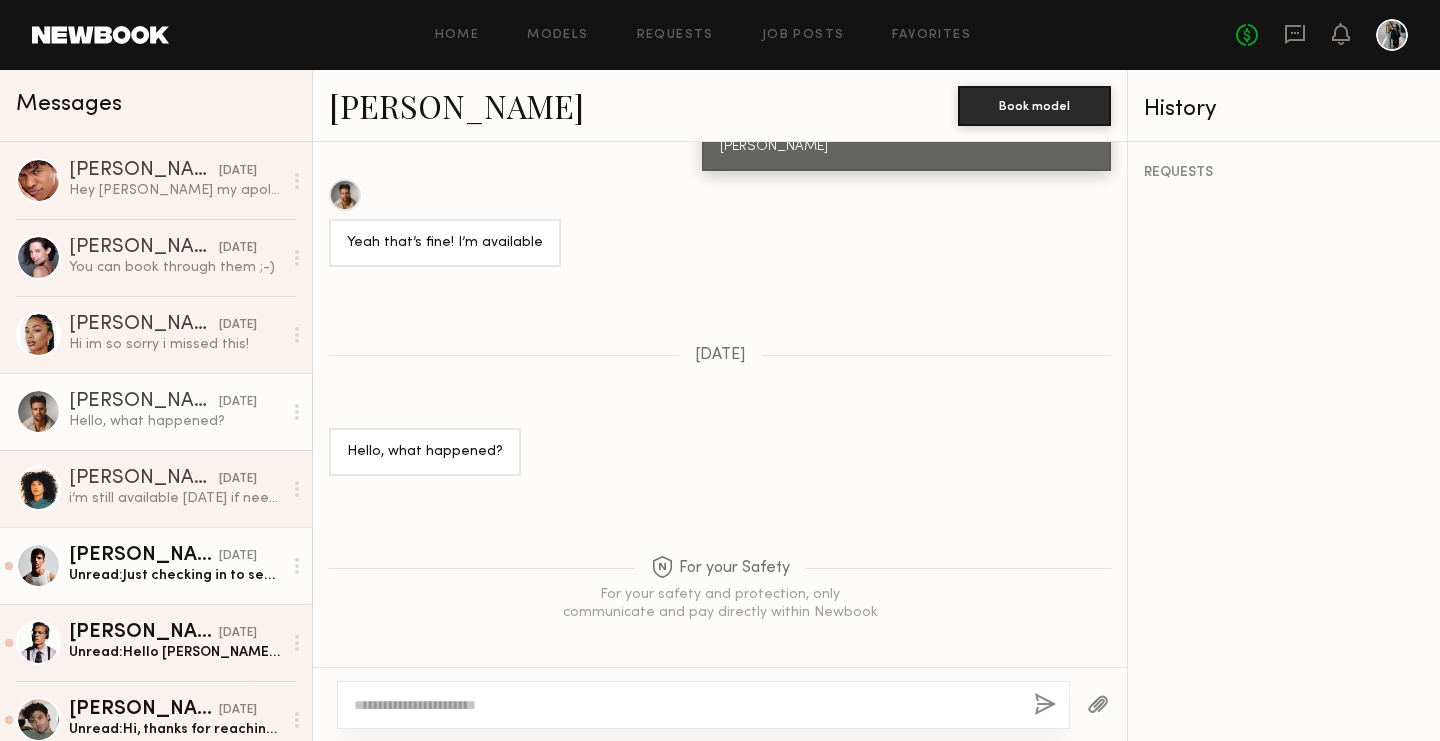 click on "Unread:  Just checking in to see if I am needed tomorrow. Thank you" 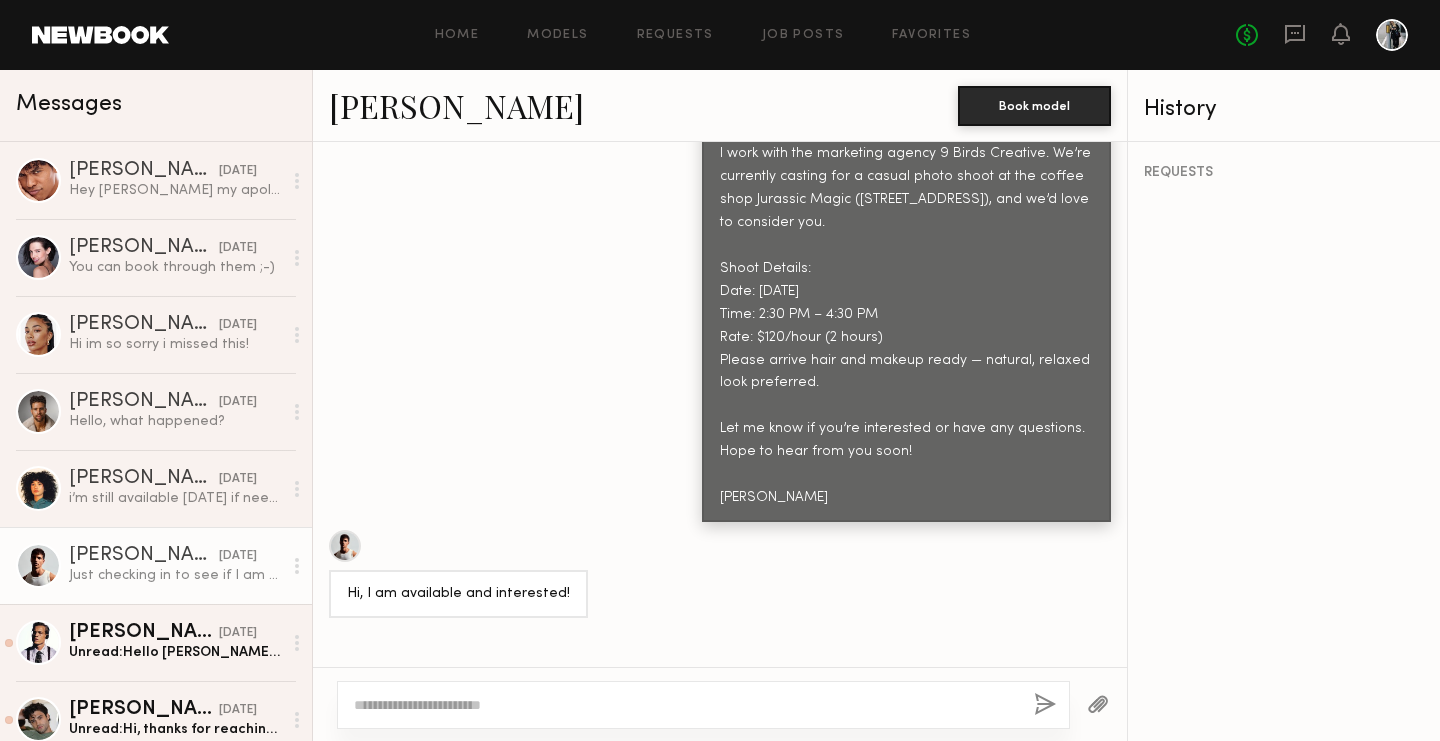 scroll, scrollTop: 887, scrollLeft: 0, axis: vertical 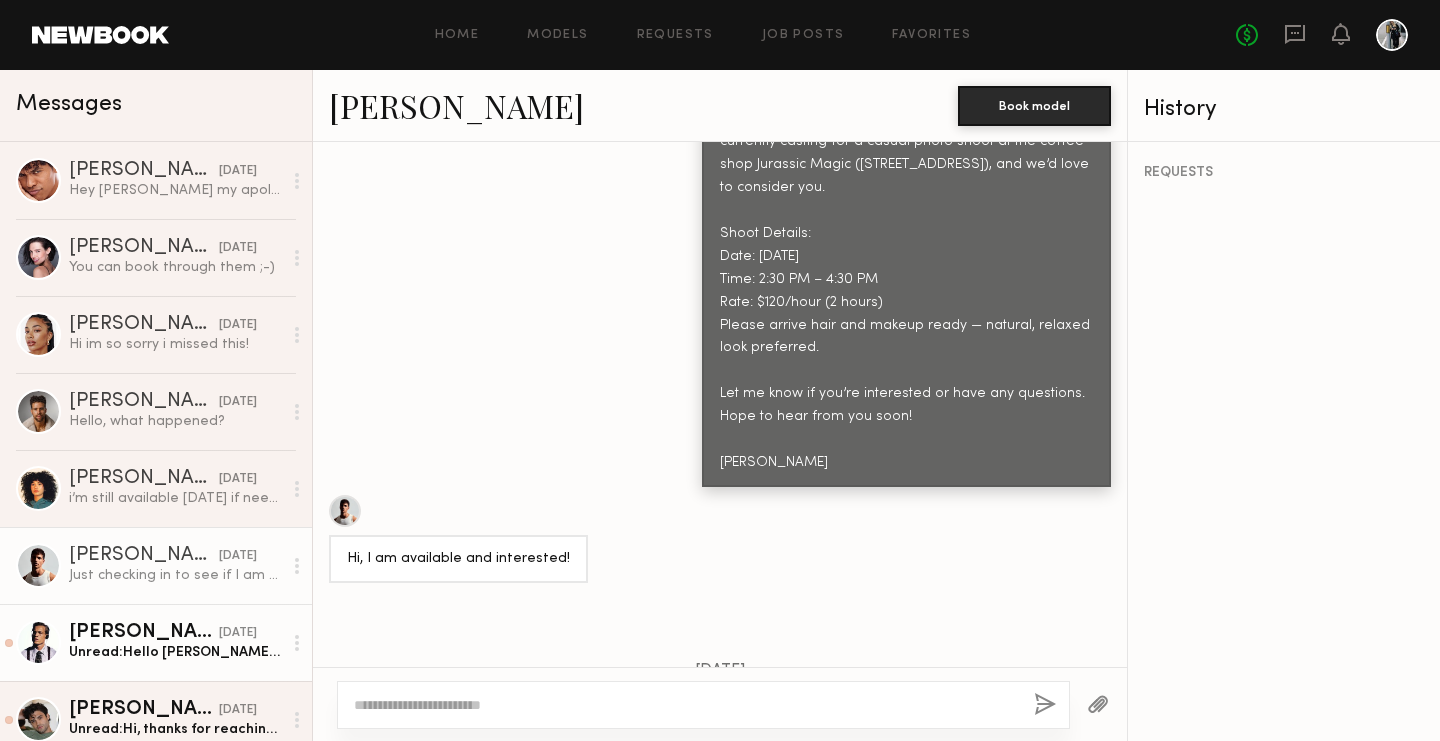 click on "Unread:  Hello Angela,
Thank you for thinking about me and sorry for the late response.
Unfortunately I am out of town for this one.
Best Regards,
Ryan" 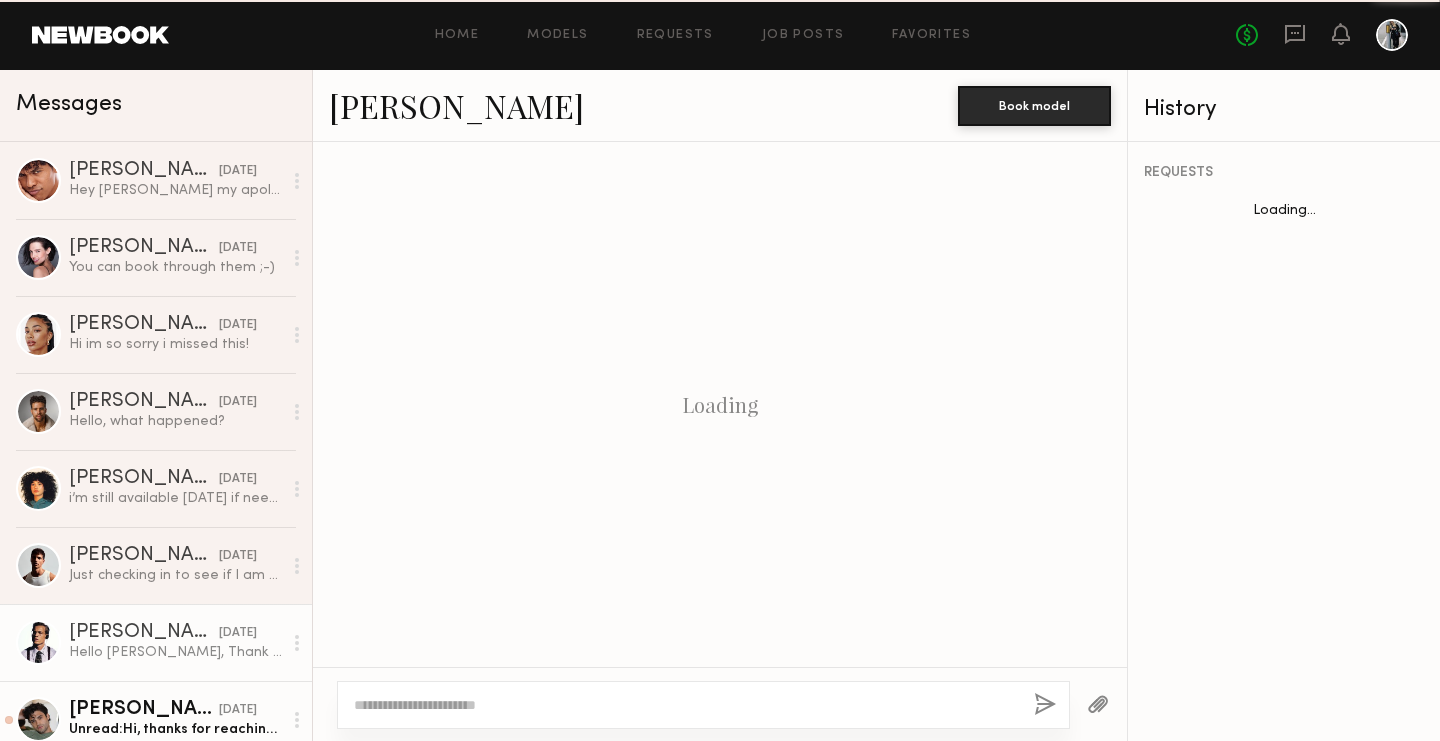 scroll, scrollTop: 1290, scrollLeft: 0, axis: vertical 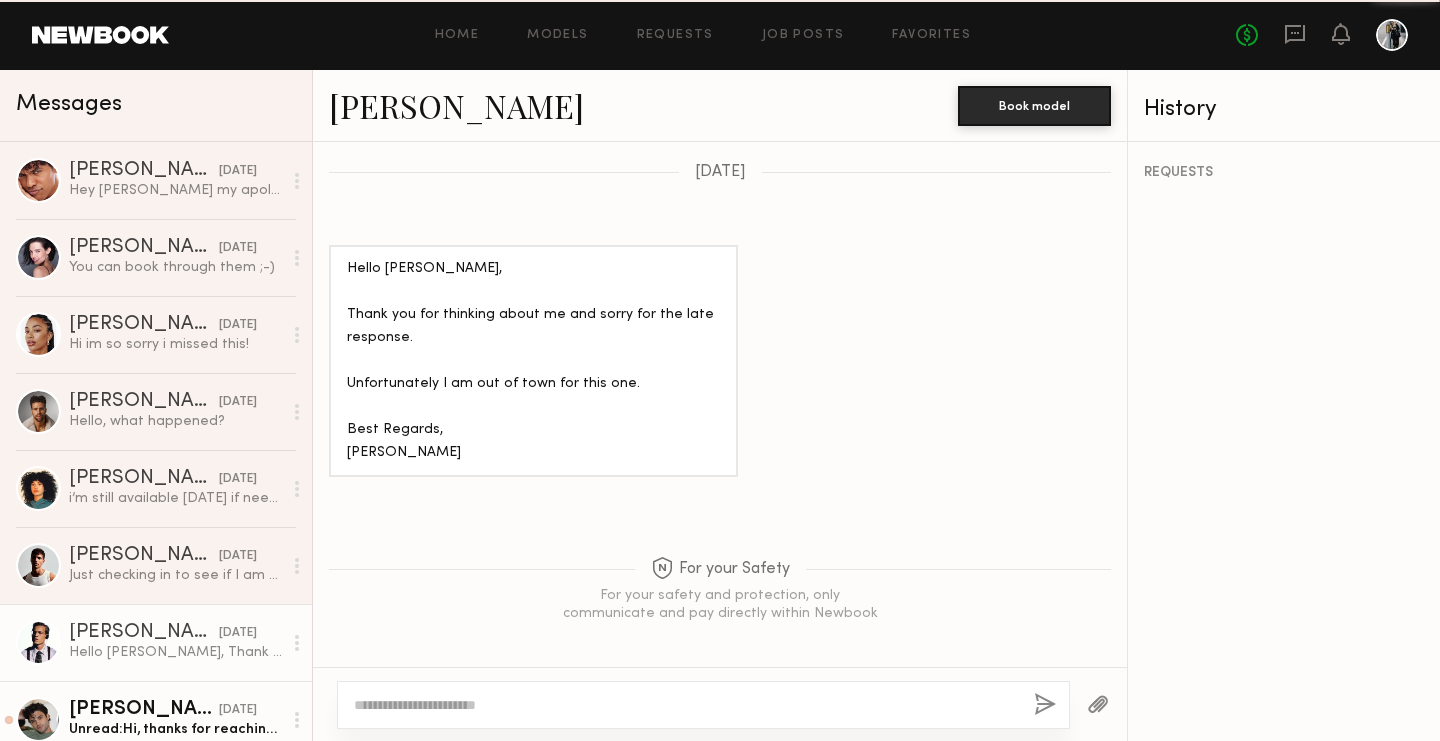 click on "Jason K." 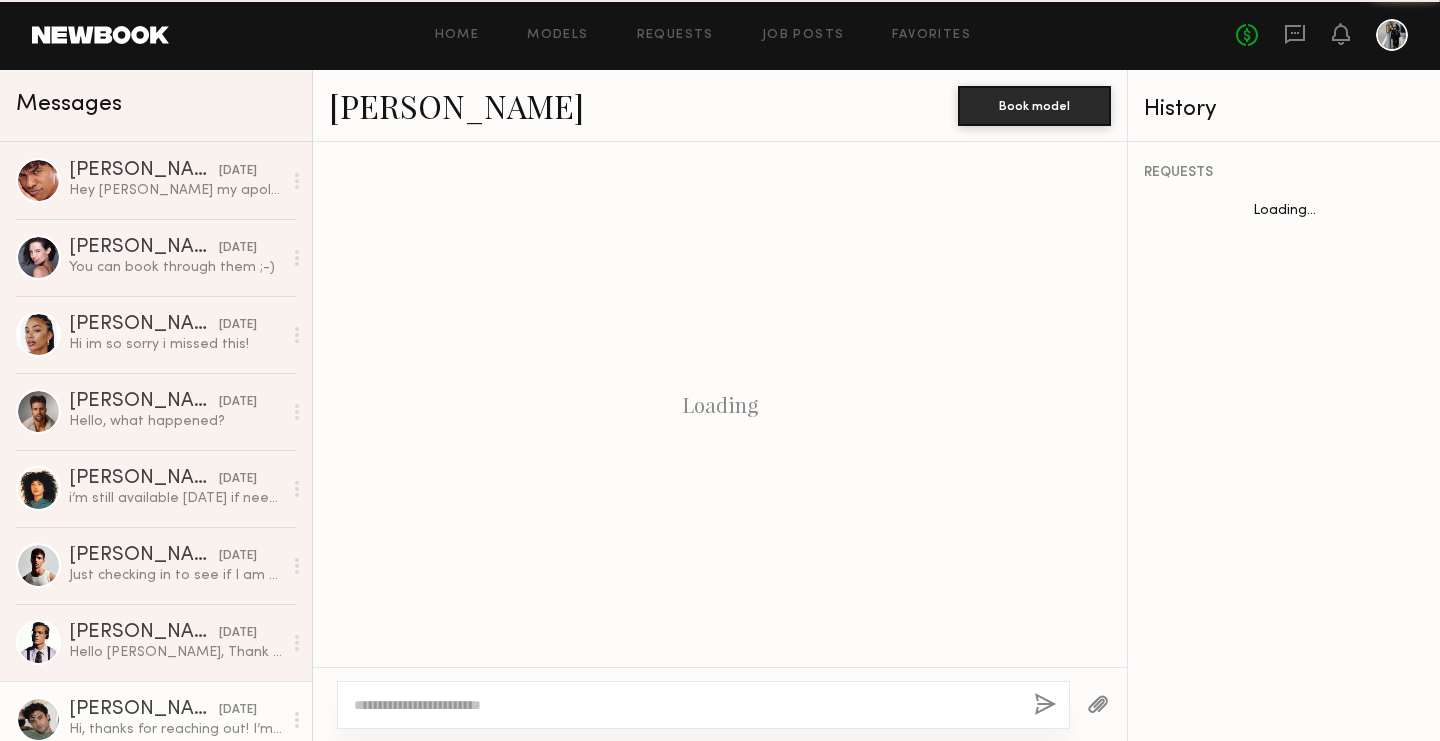 scroll, scrollTop: 217, scrollLeft: 0, axis: vertical 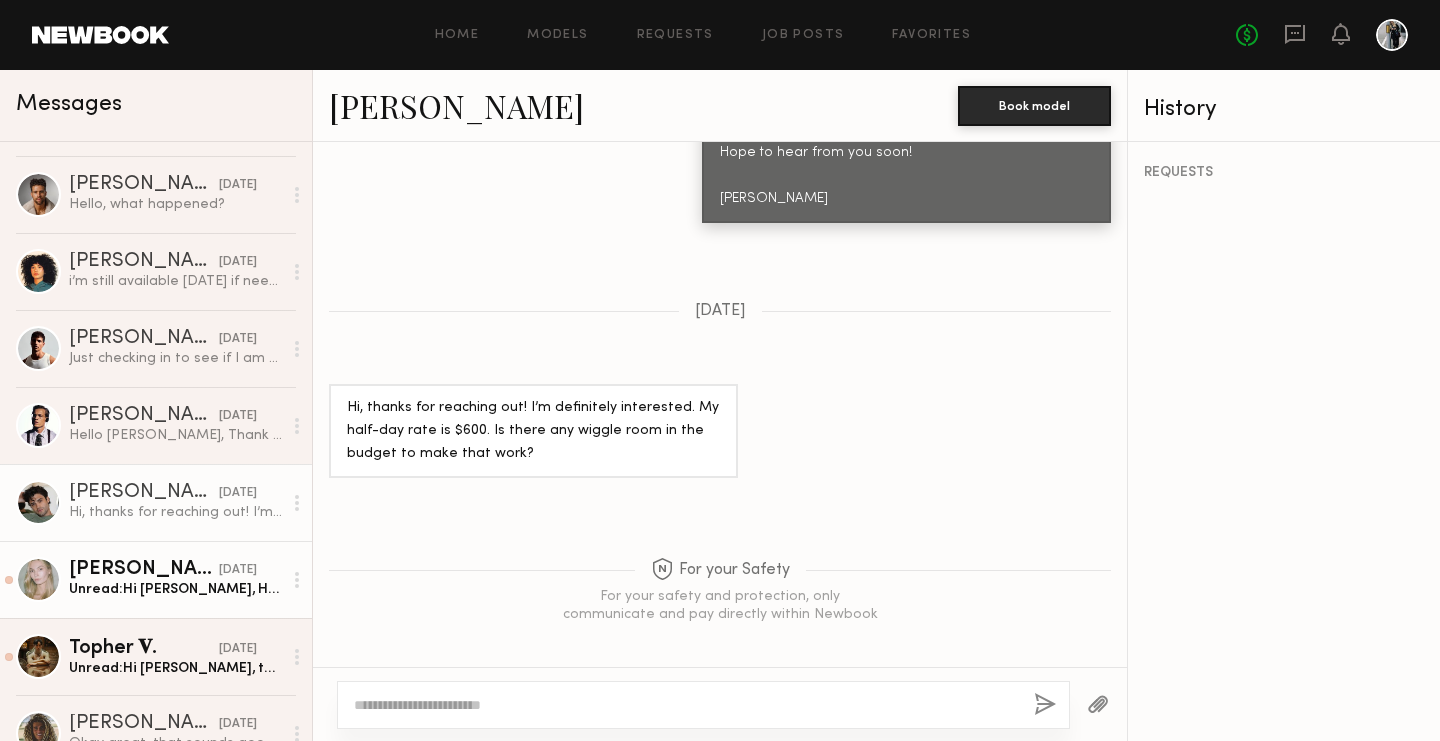 click on "Unread:  Hi Angela,
Hope all is good!
There has been some glitch in my Newbook app and I just saw your message. I hope its not too late… I am available and would love to be a part of the shoot on Monday:)
Looking forward to hearing from you
Best,
Darina" 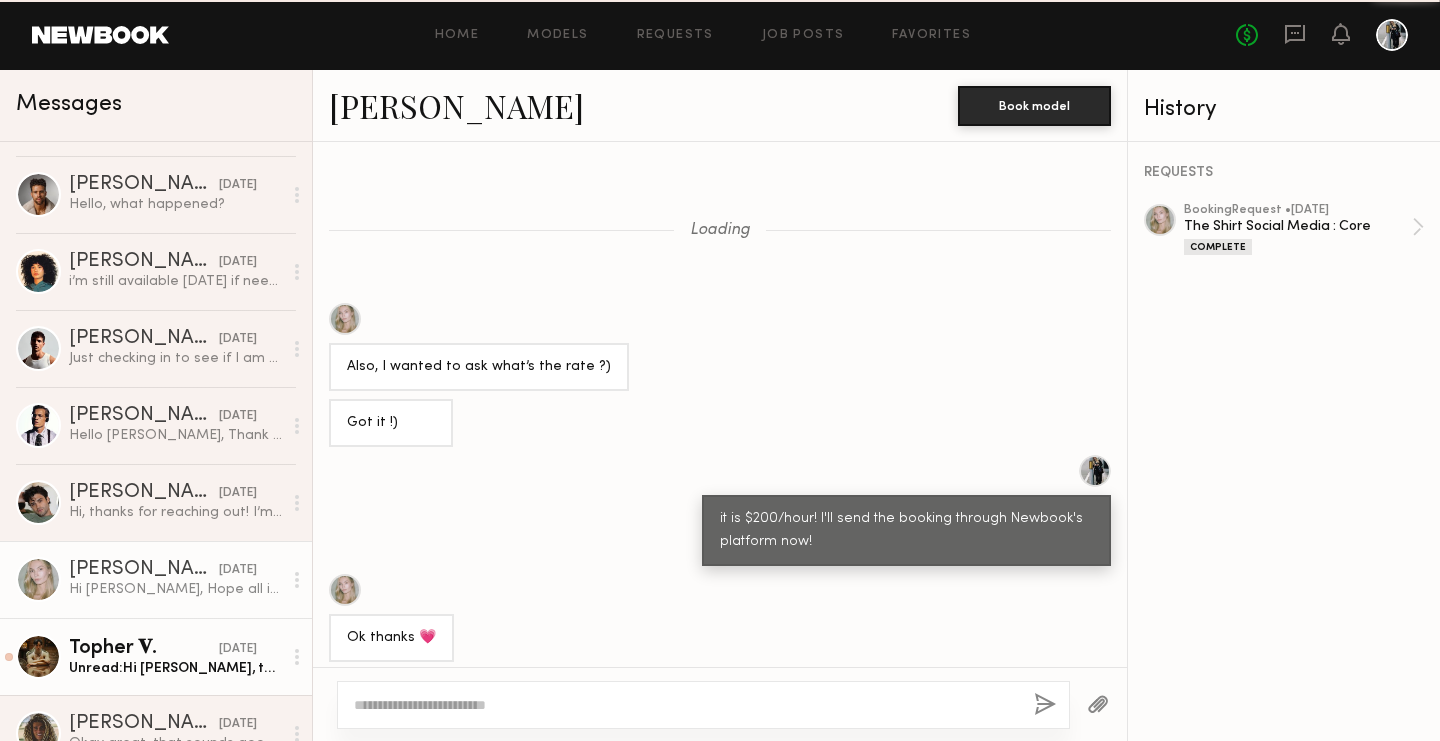 click on "Unread:  Hi Angela, thank you so much for reaching out! I’m available Monday, the 21st @ 2:30 PM. Apologies for the delayed reply, was making sure I had availability.
Thank you so much for considering me!
Take care,
Topher" 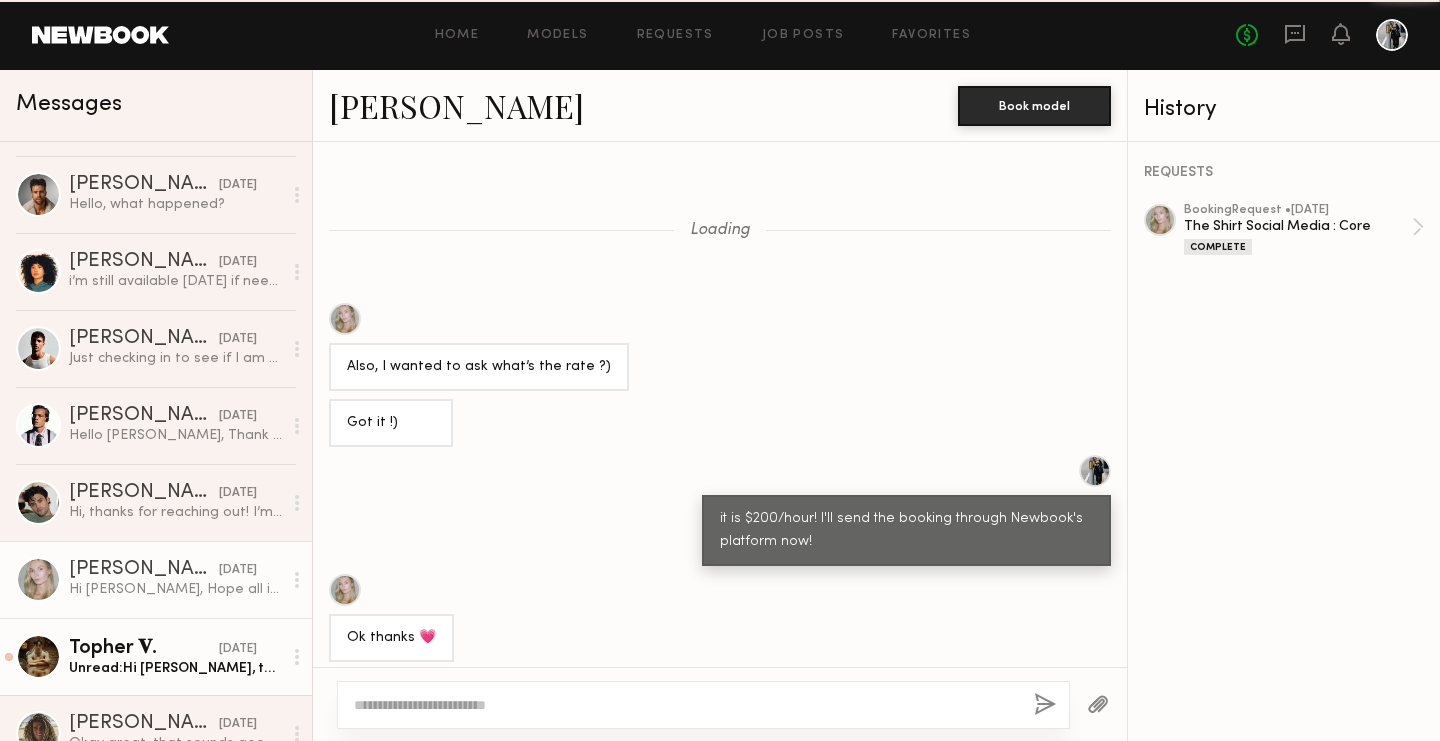 scroll, scrollTop: 0, scrollLeft: 0, axis: both 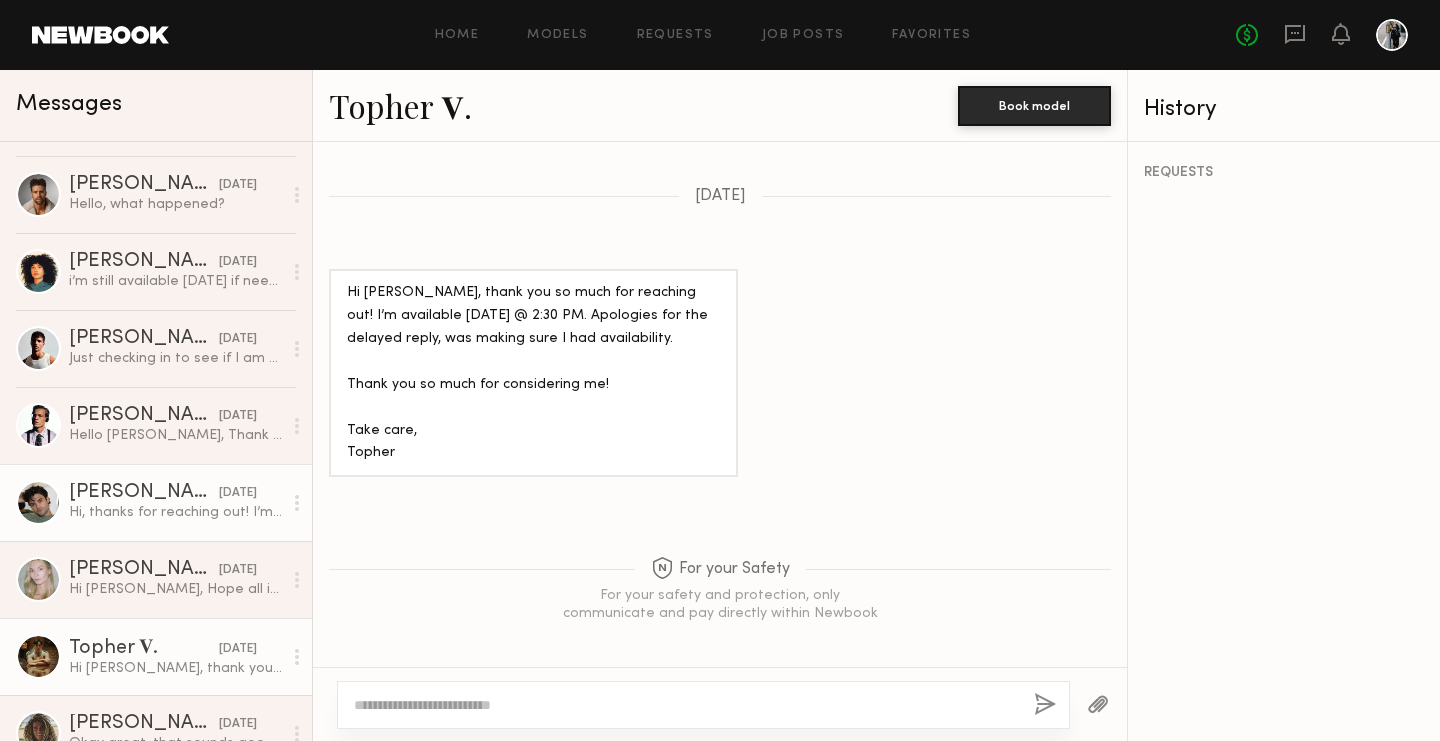 click on "Jason K. 04/18/2025 Hi, thanks for reaching out! I’m definitely interested. My half-day rate is $600. Is there any wiggle room in the budget to make that work?" 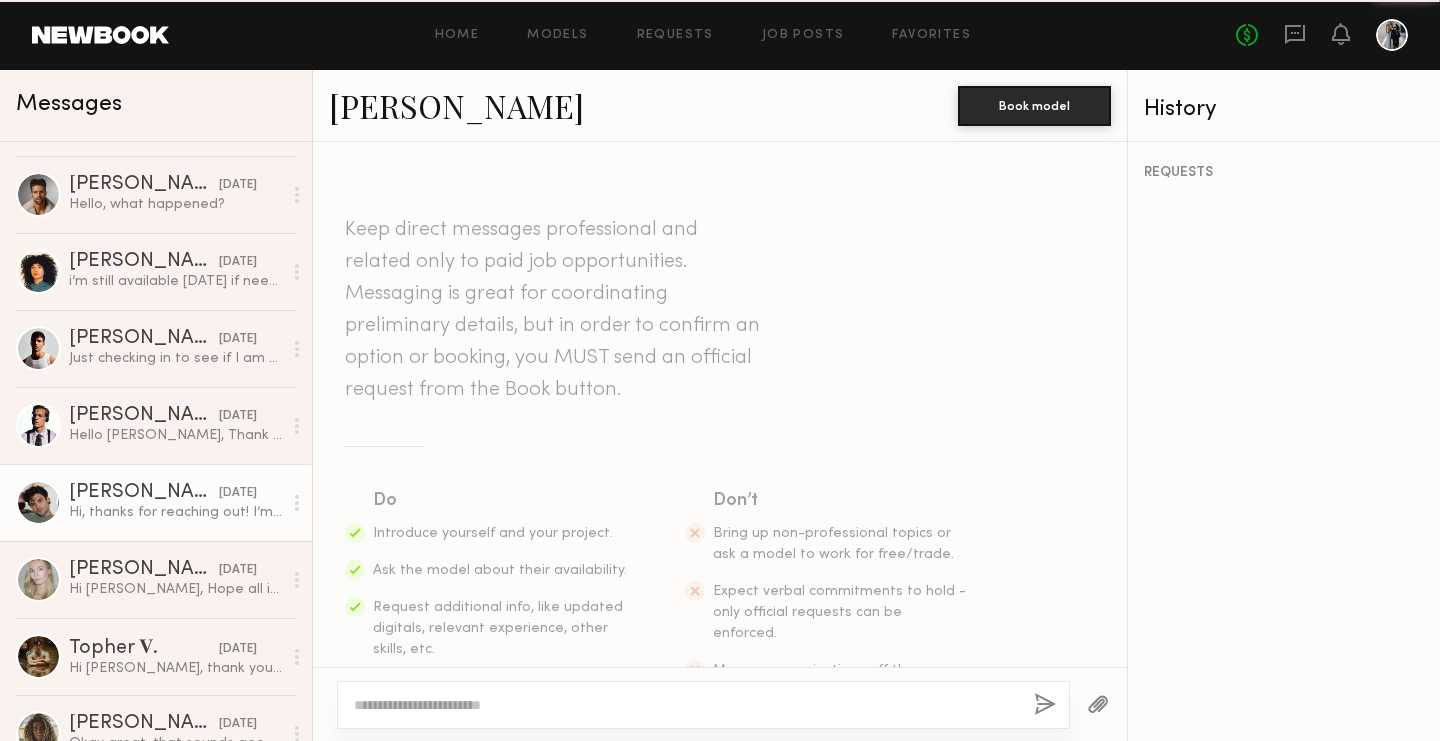 scroll, scrollTop: 2614, scrollLeft: 0, axis: vertical 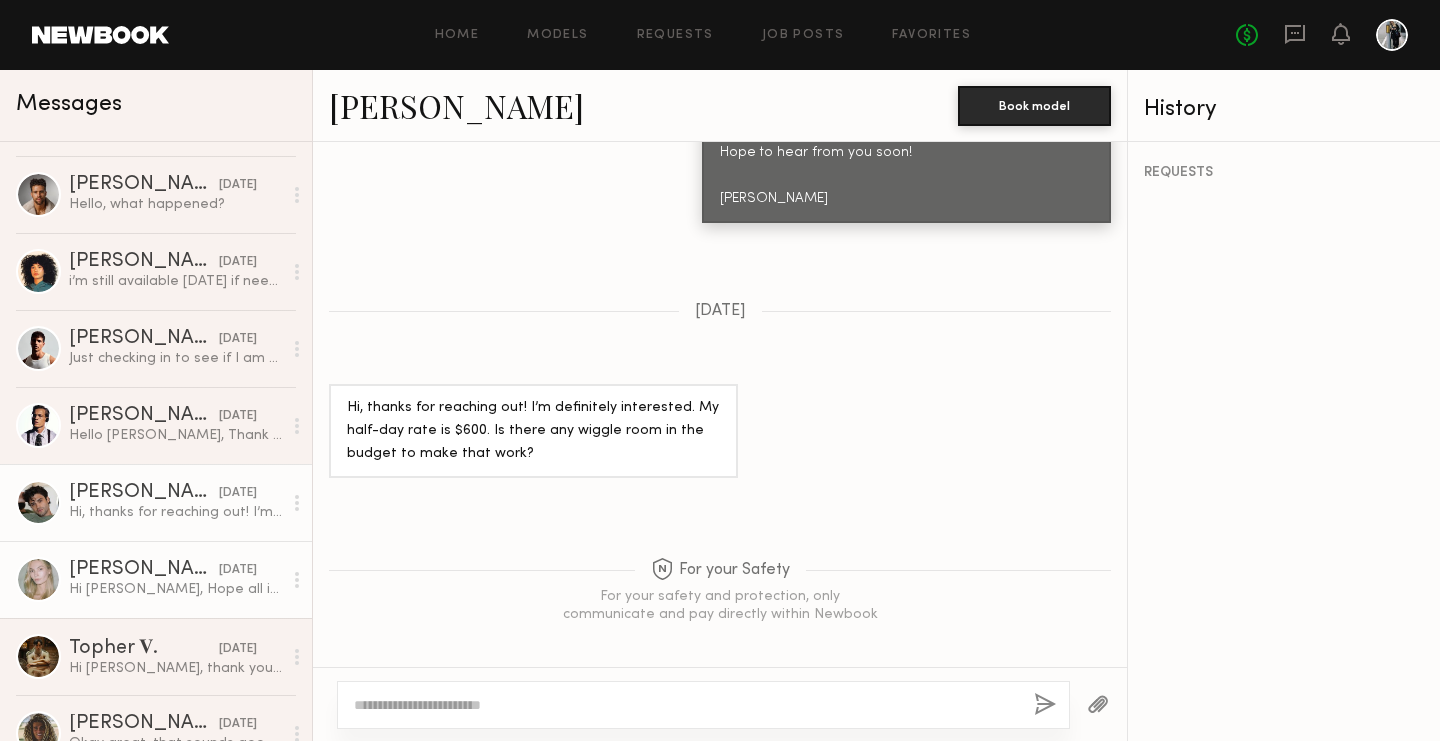 click on "Hi Angela,
Hope all is good!
There has been some glitch in my Newbook app and I just saw your message. I hope its not too late… I am available and would love to be a part of the shoot on Monday:)
Looking forward to hearing from you
Best,
Darina" 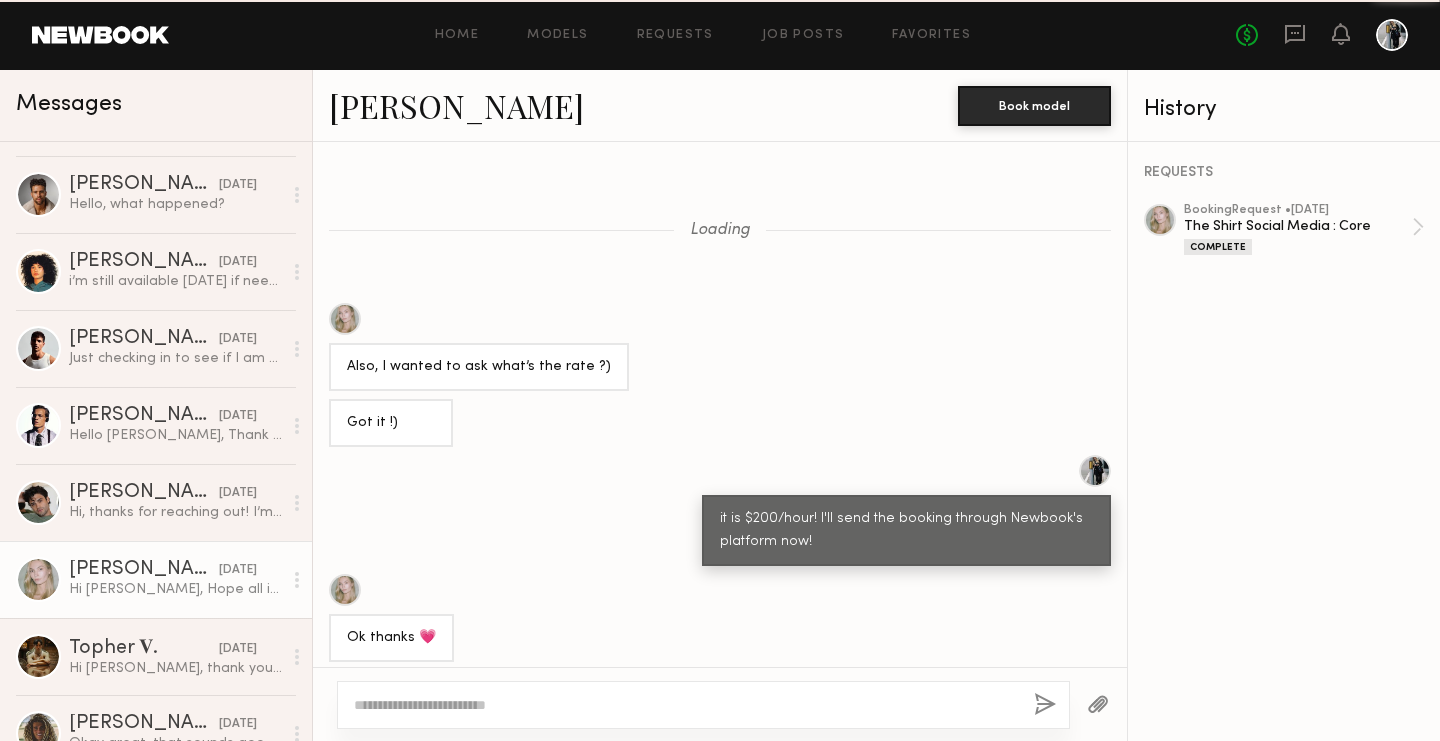 scroll, scrollTop: 2048, scrollLeft: 0, axis: vertical 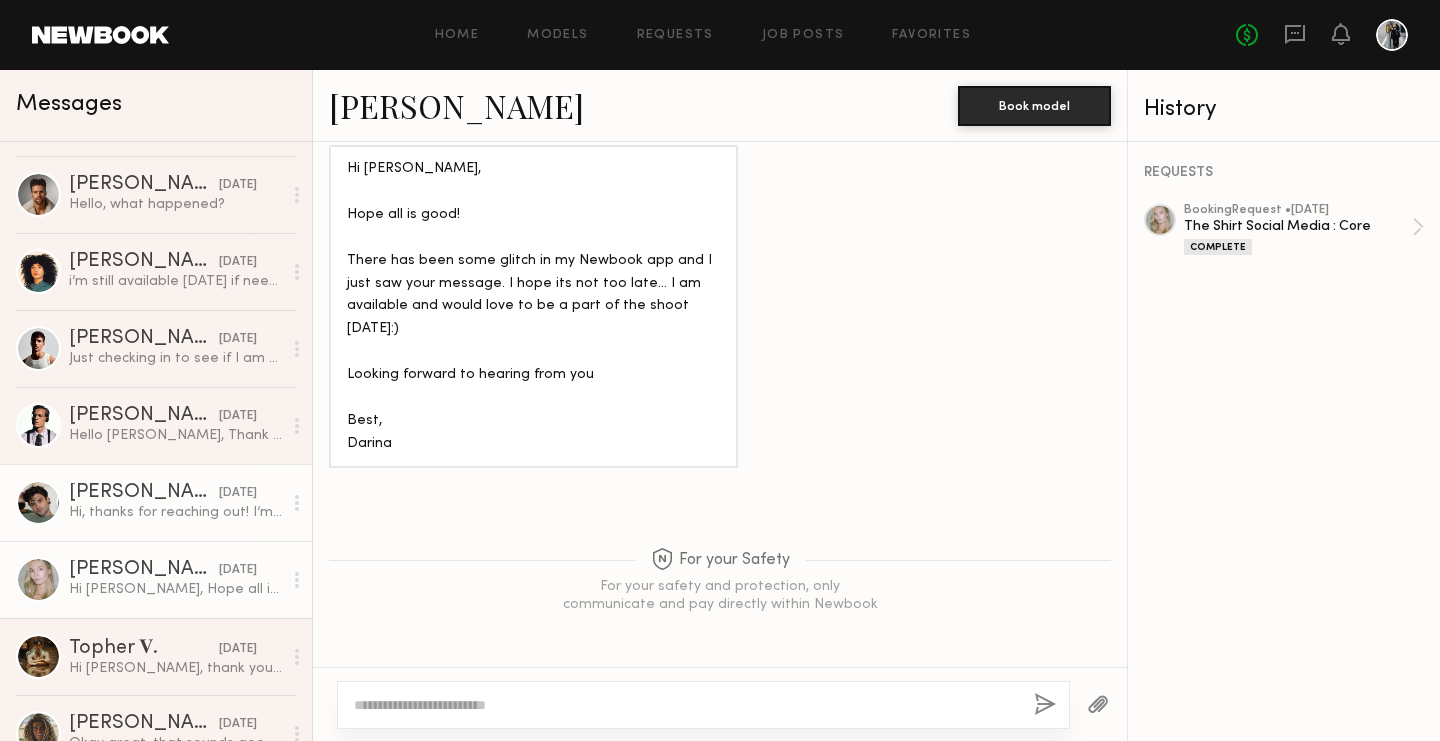 click on "Hi, thanks for reaching out! I’m definitely interested. My half-day rate is $600. Is there any wiggle room in the budget to make that work?" 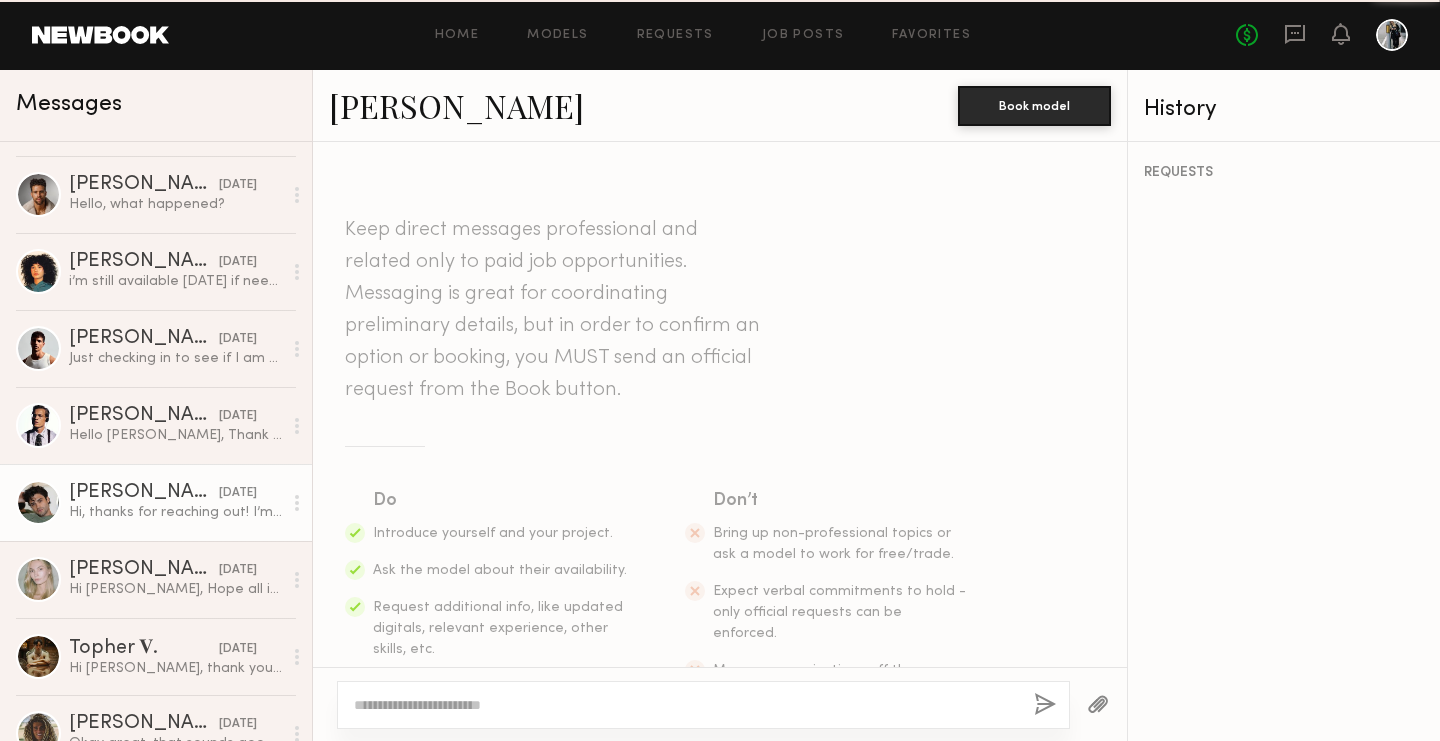 scroll, scrollTop: 2614, scrollLeft: 0, axis: vertical 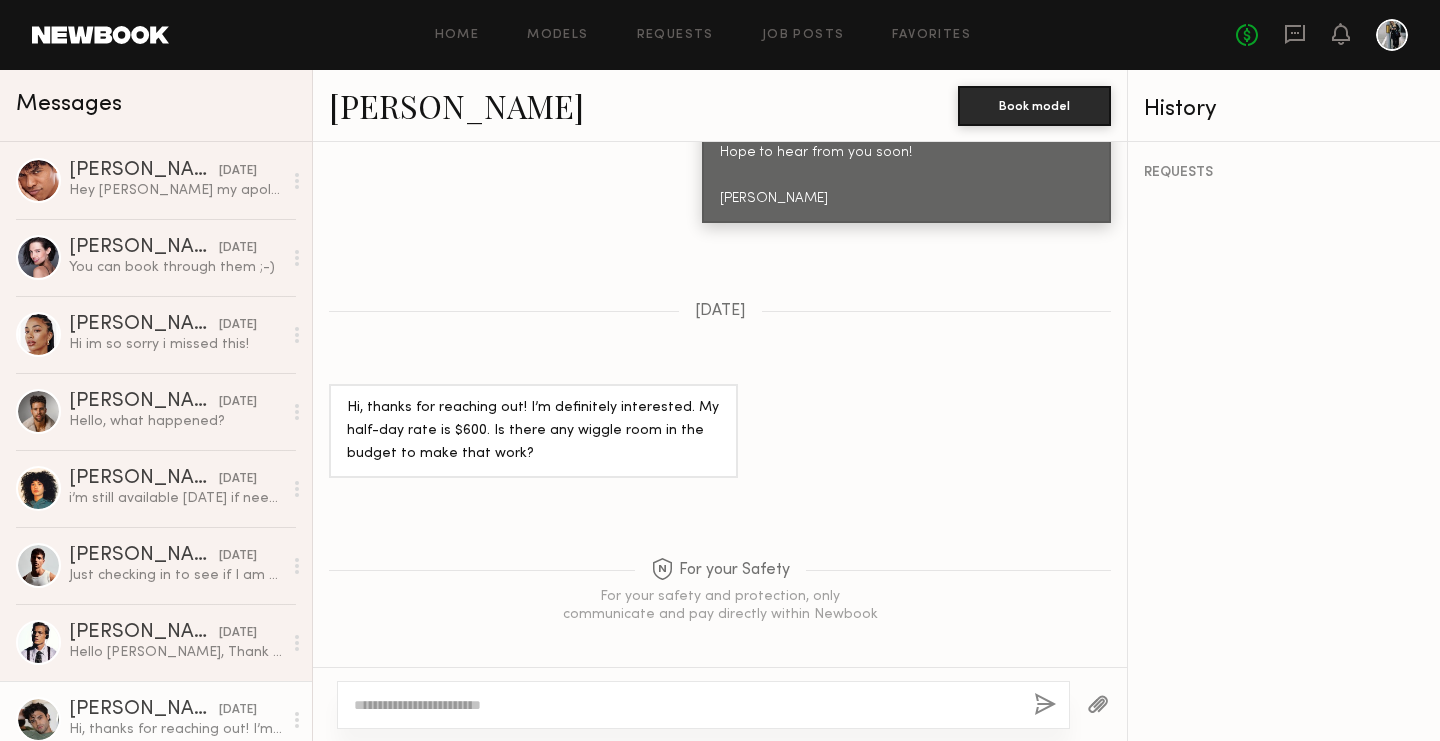 click 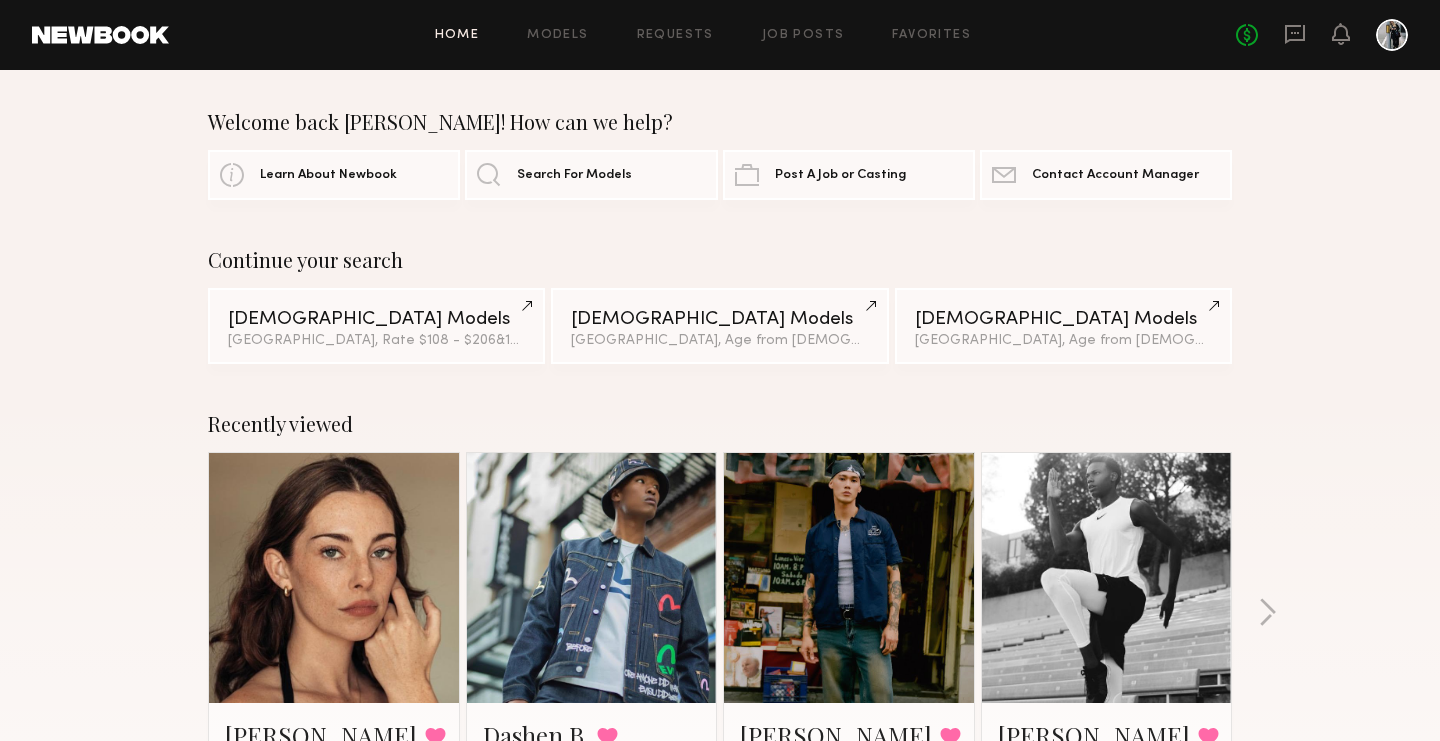 click on "No fees up to $5,000" 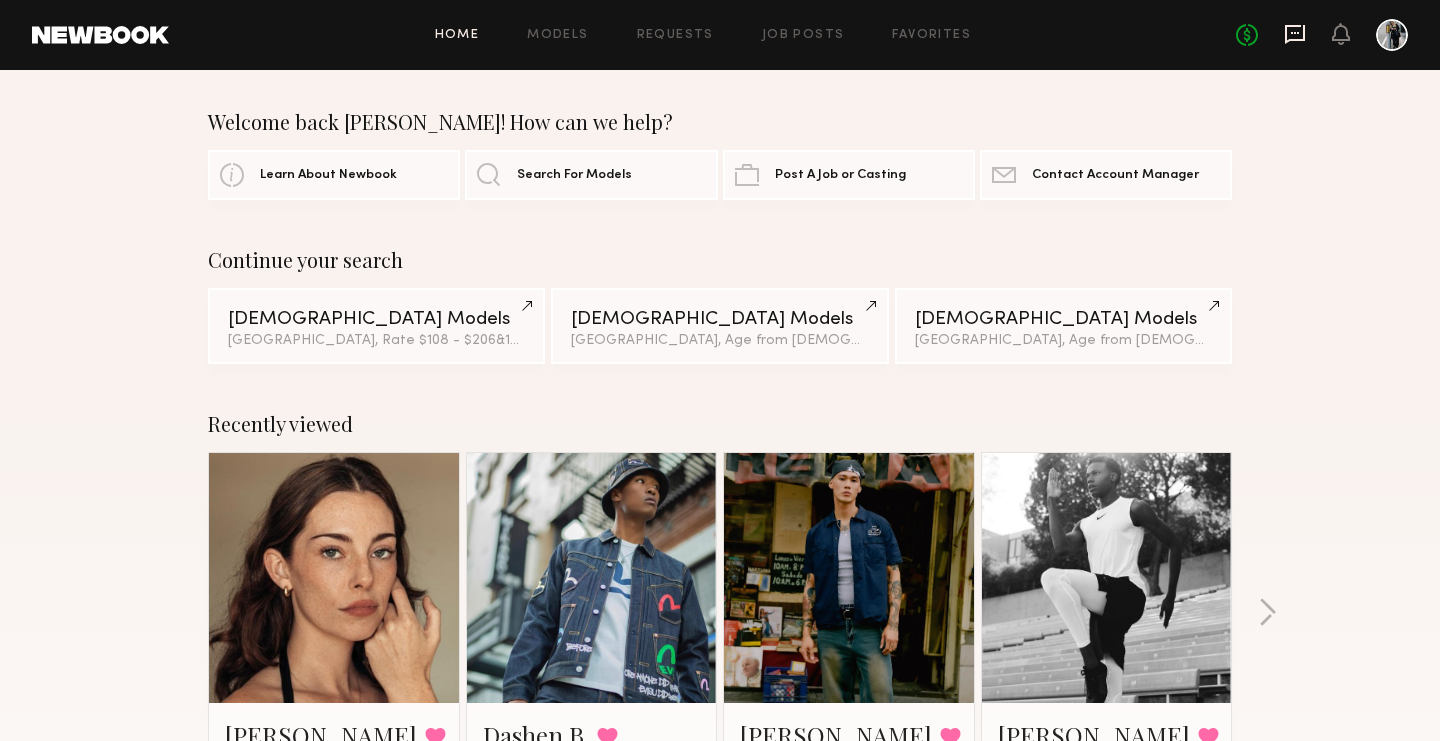 click 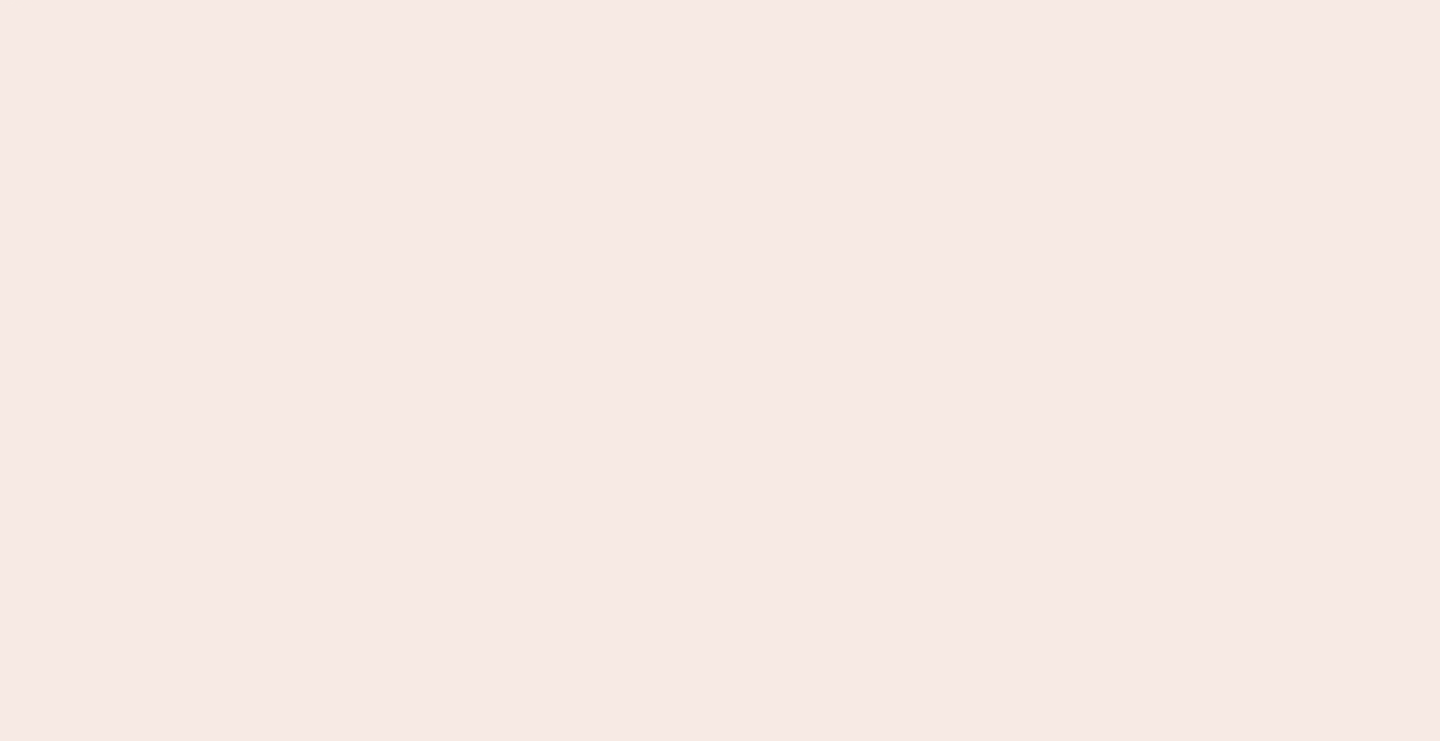 scroll, scrollTop: 0, scrollLeft: 0, axis: both 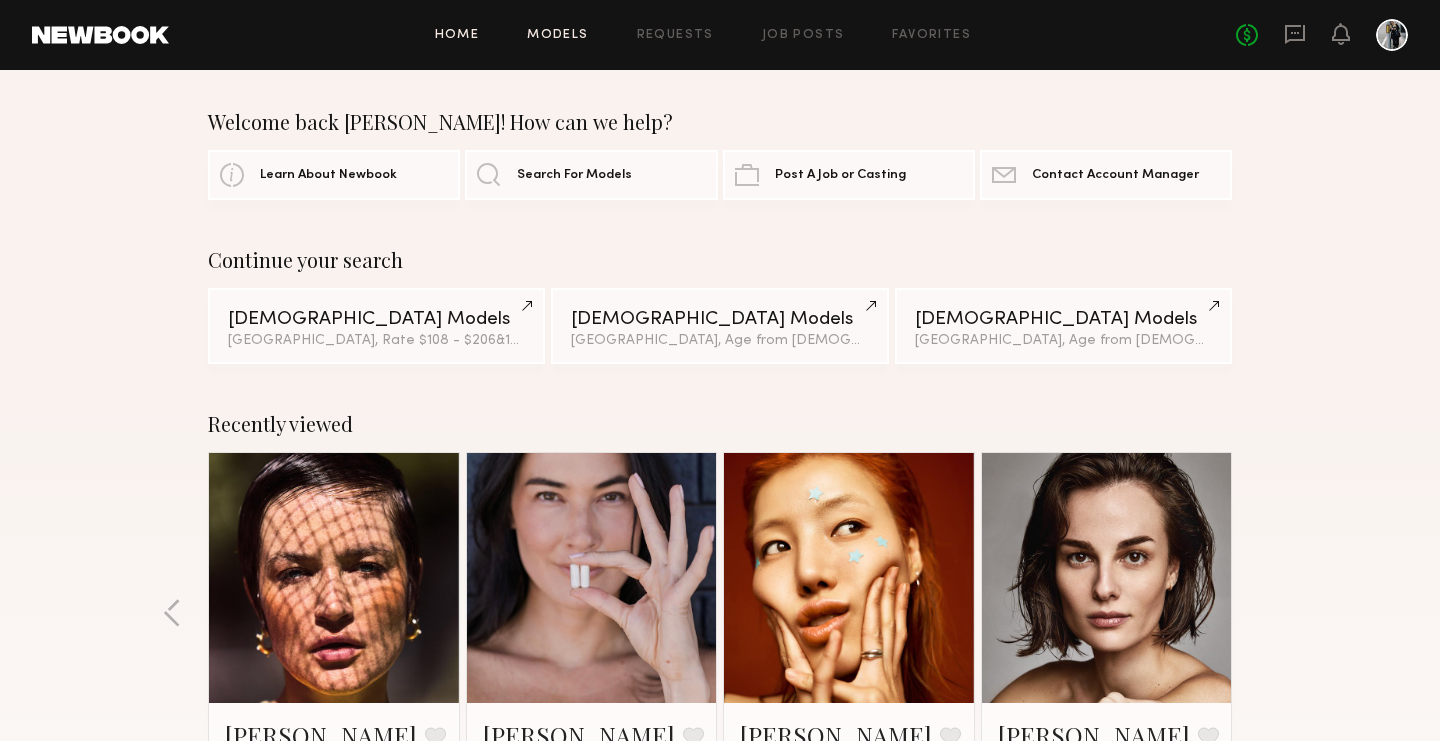 click on "Models" 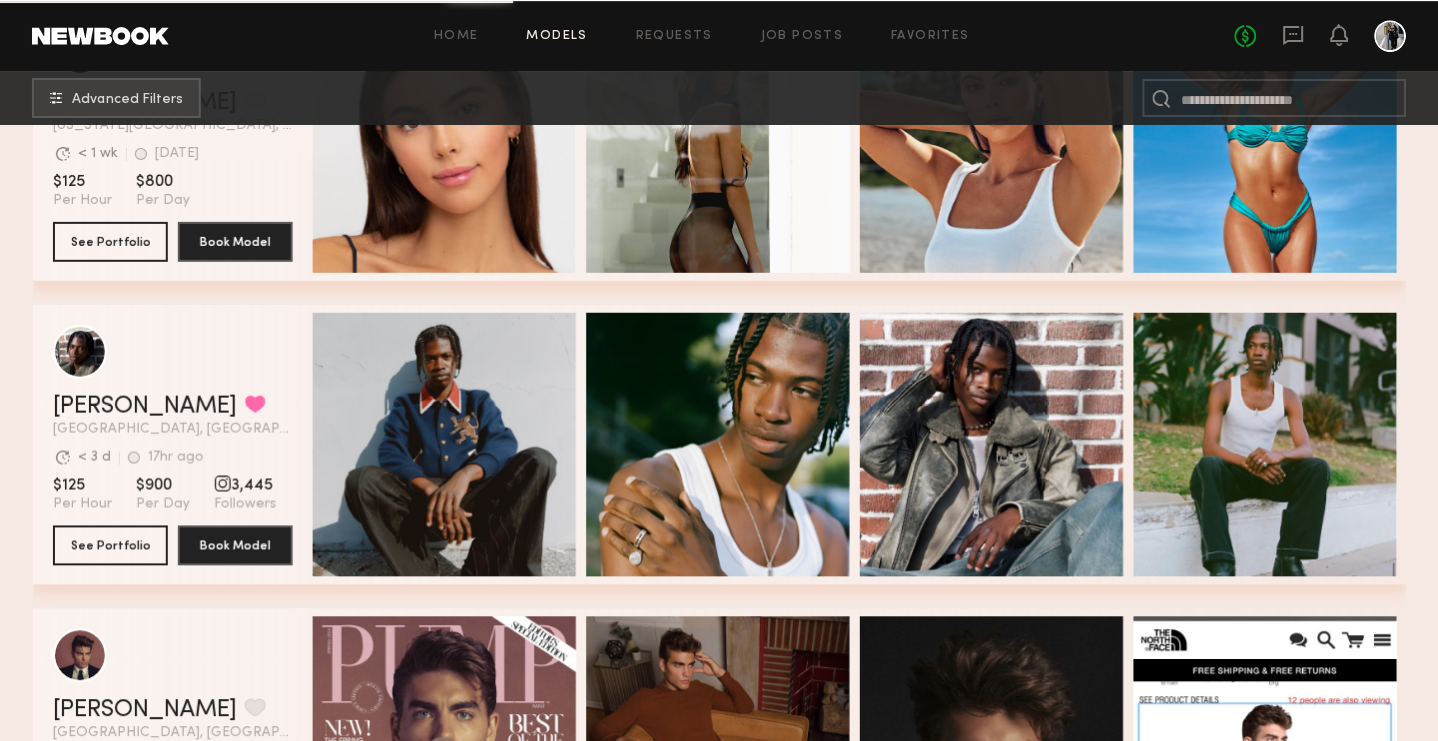 scroll, scrollTop: 17167, scrollLeft: 0, axis: vertical 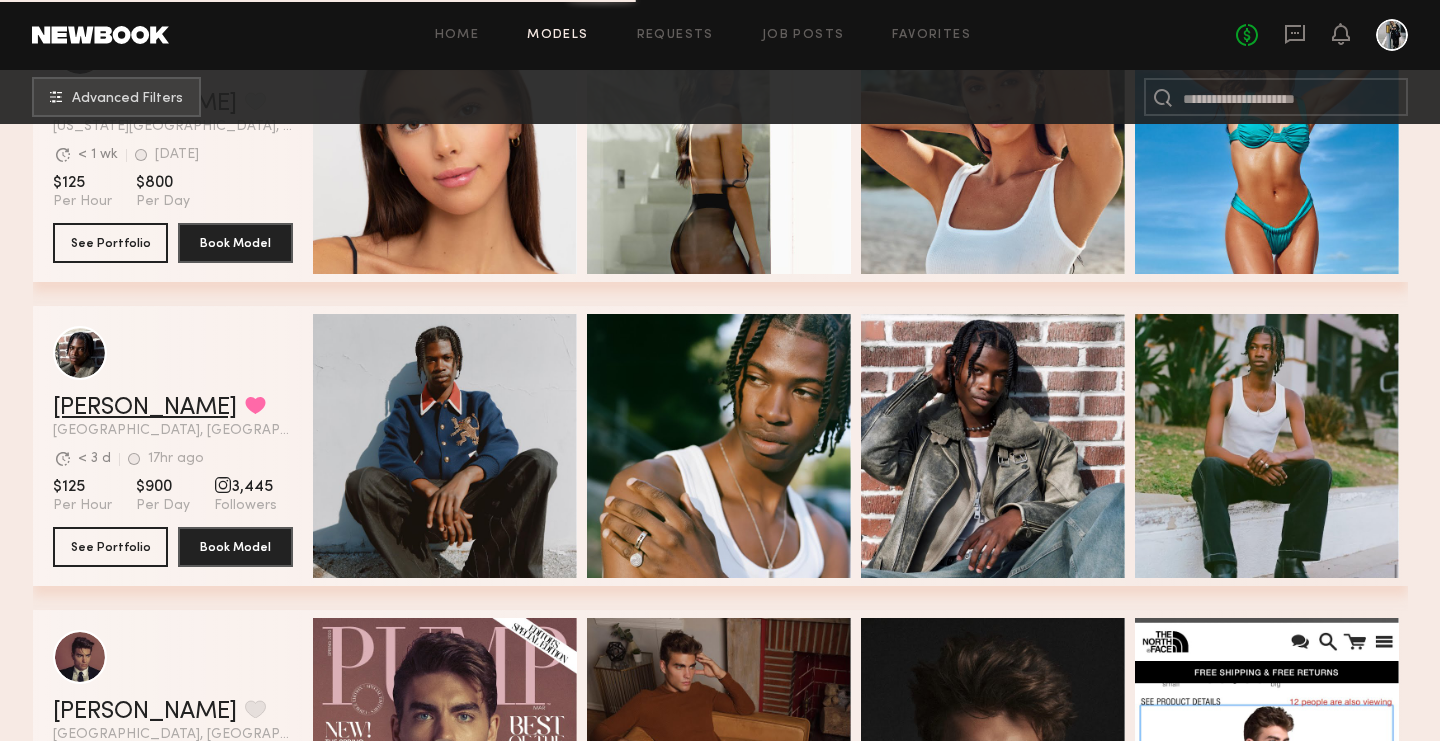 click on "[PERSON_NAME]" 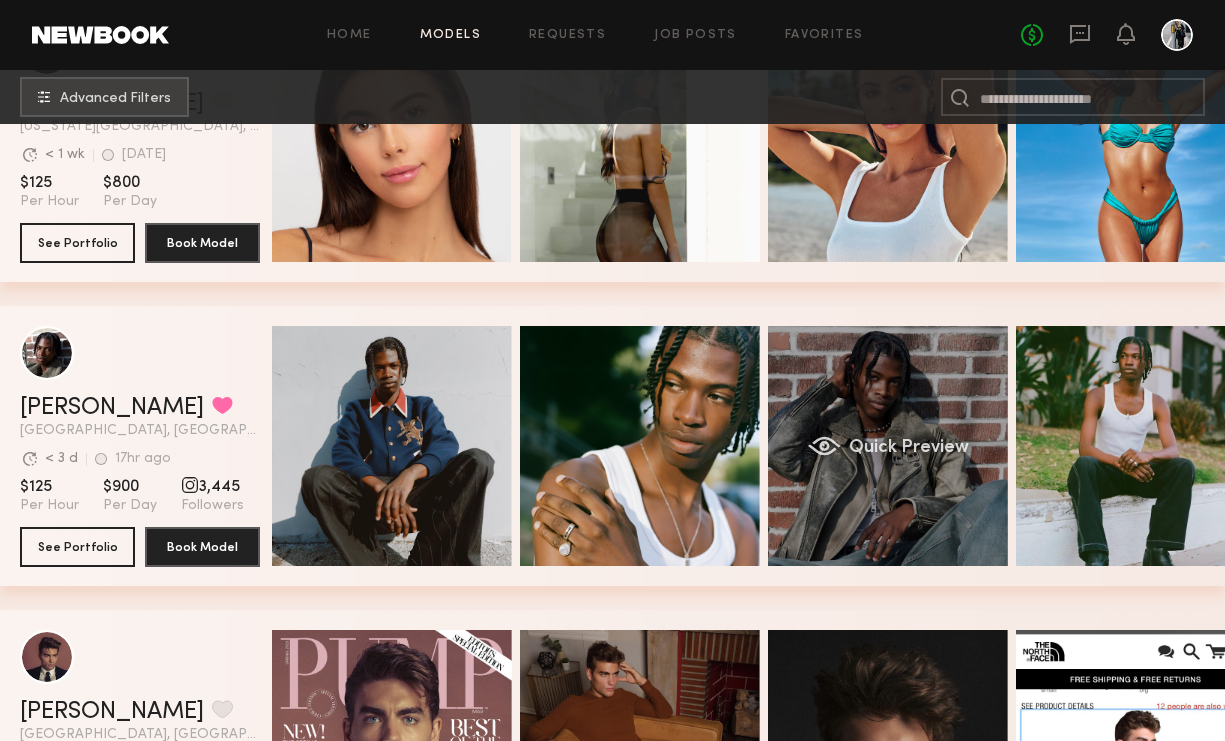 click on "Quick Preview" 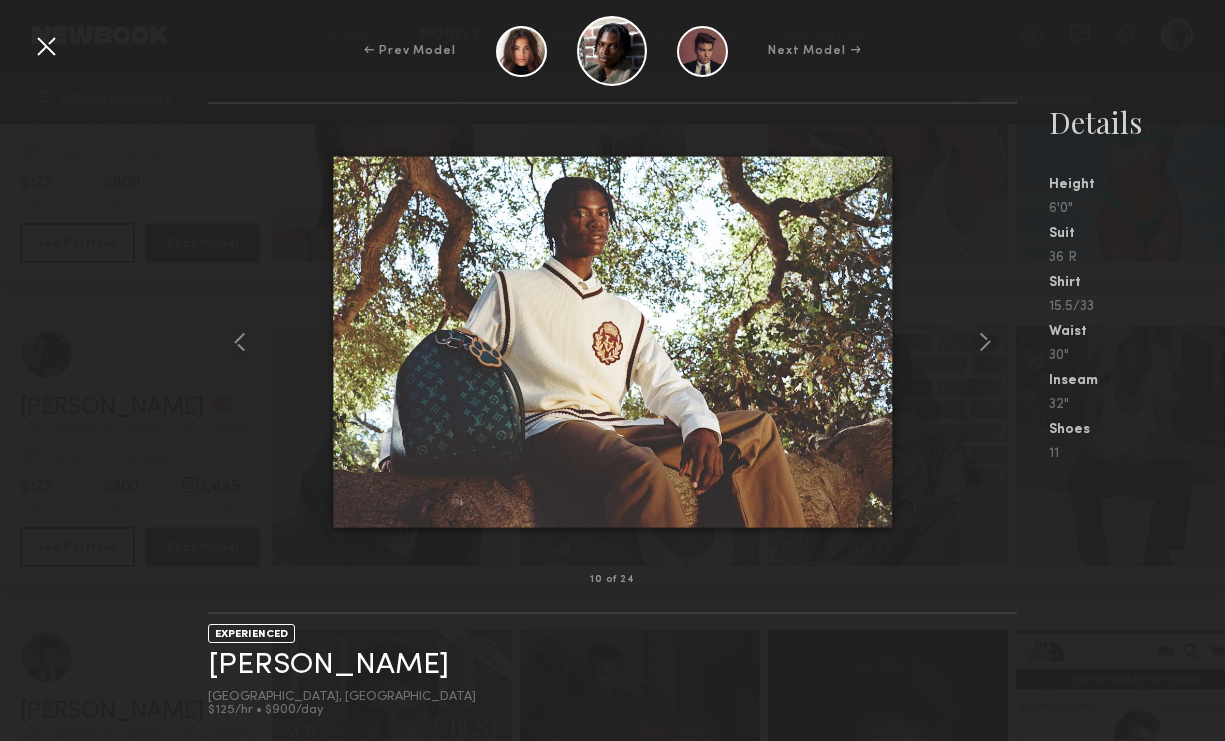 click at bounding box center [46, 46] 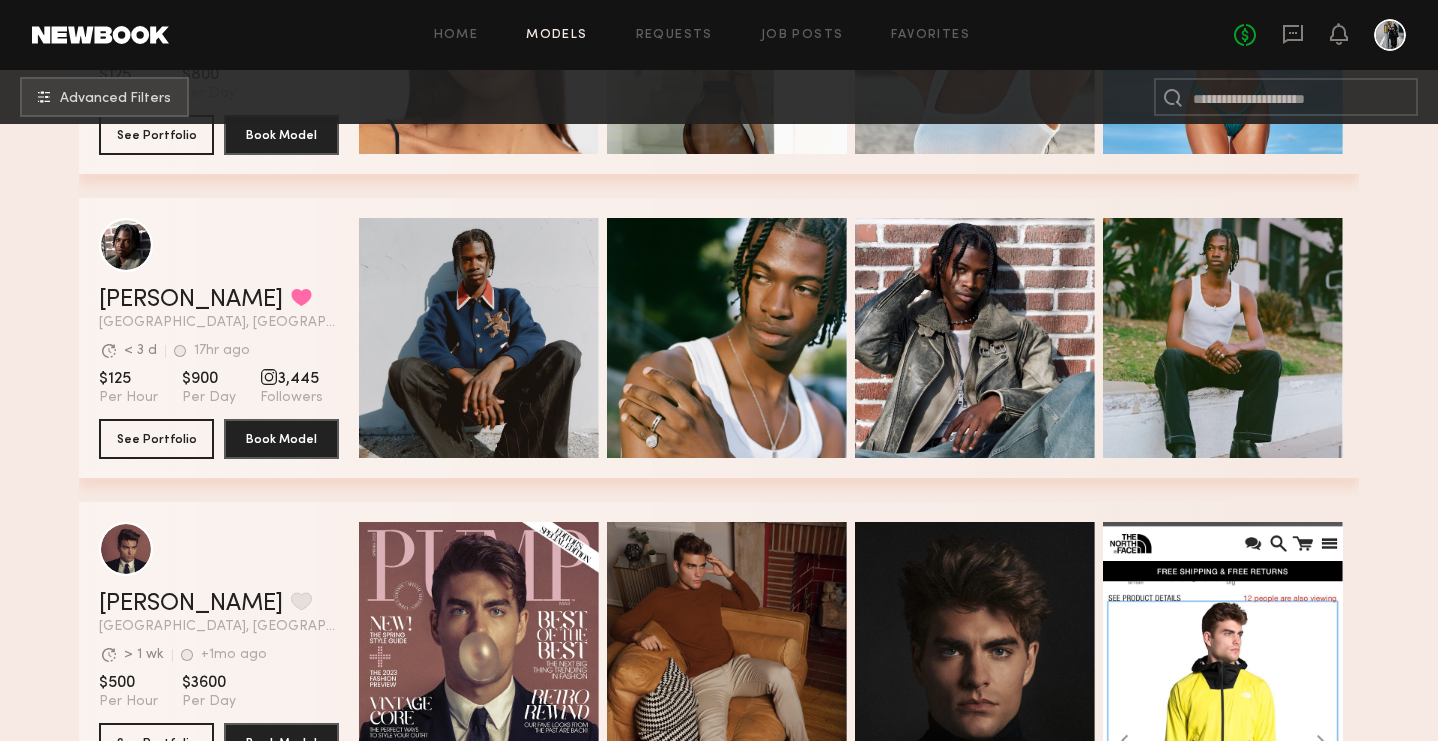 scroll, scrollTop: 17276, scrollLeft: 0, axis: vertical 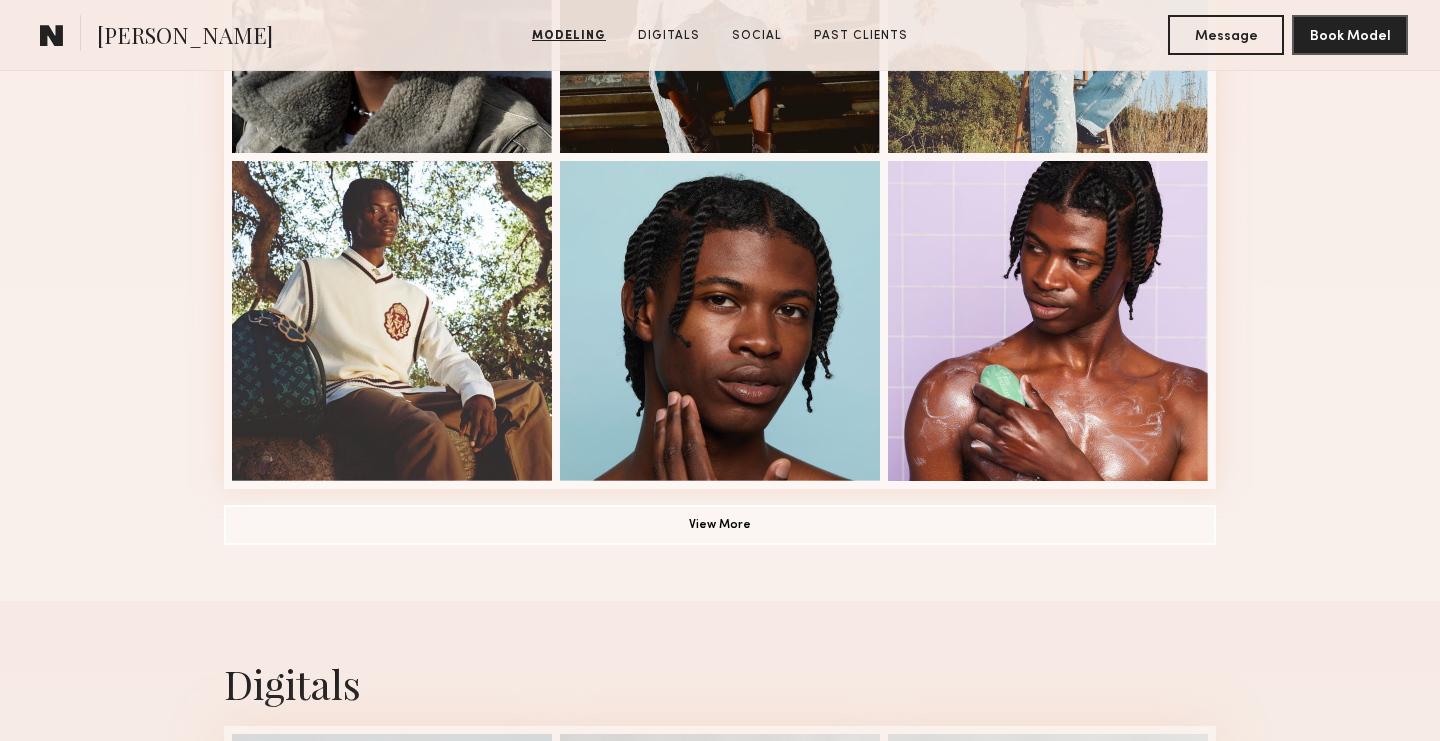 click on "Modeling Portfolio View More" at bounding box center (720, -178) 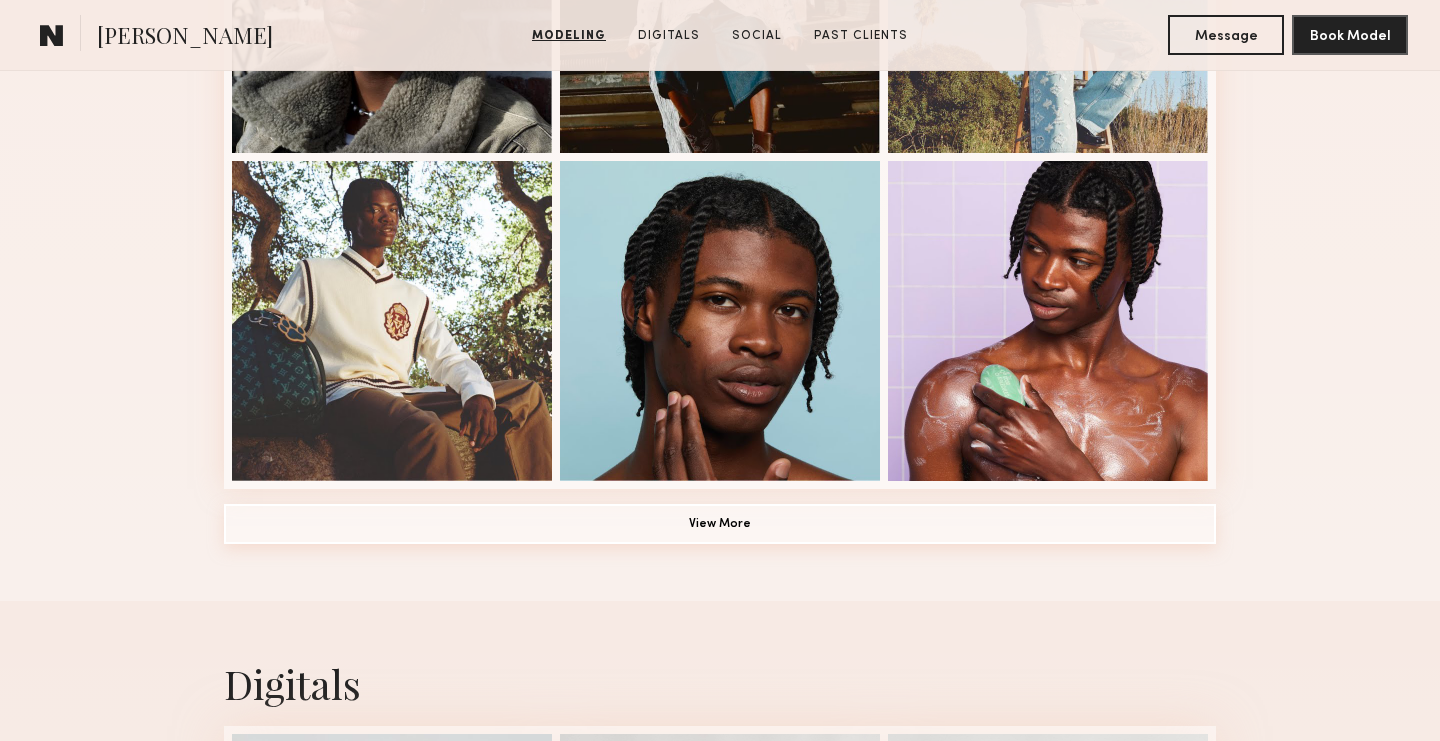 click on "View More" 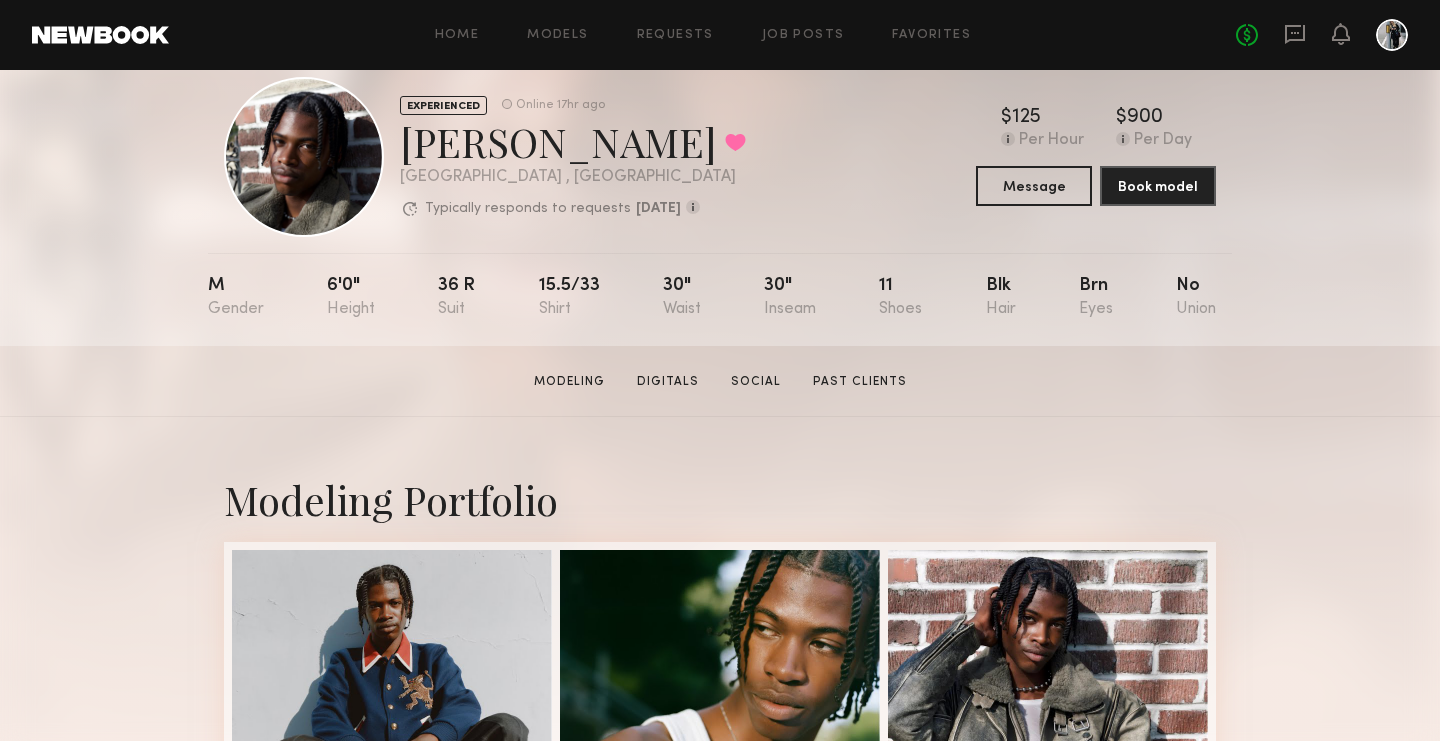 scroll, scrollTop: 0, scrollLeft: 0, axis: both 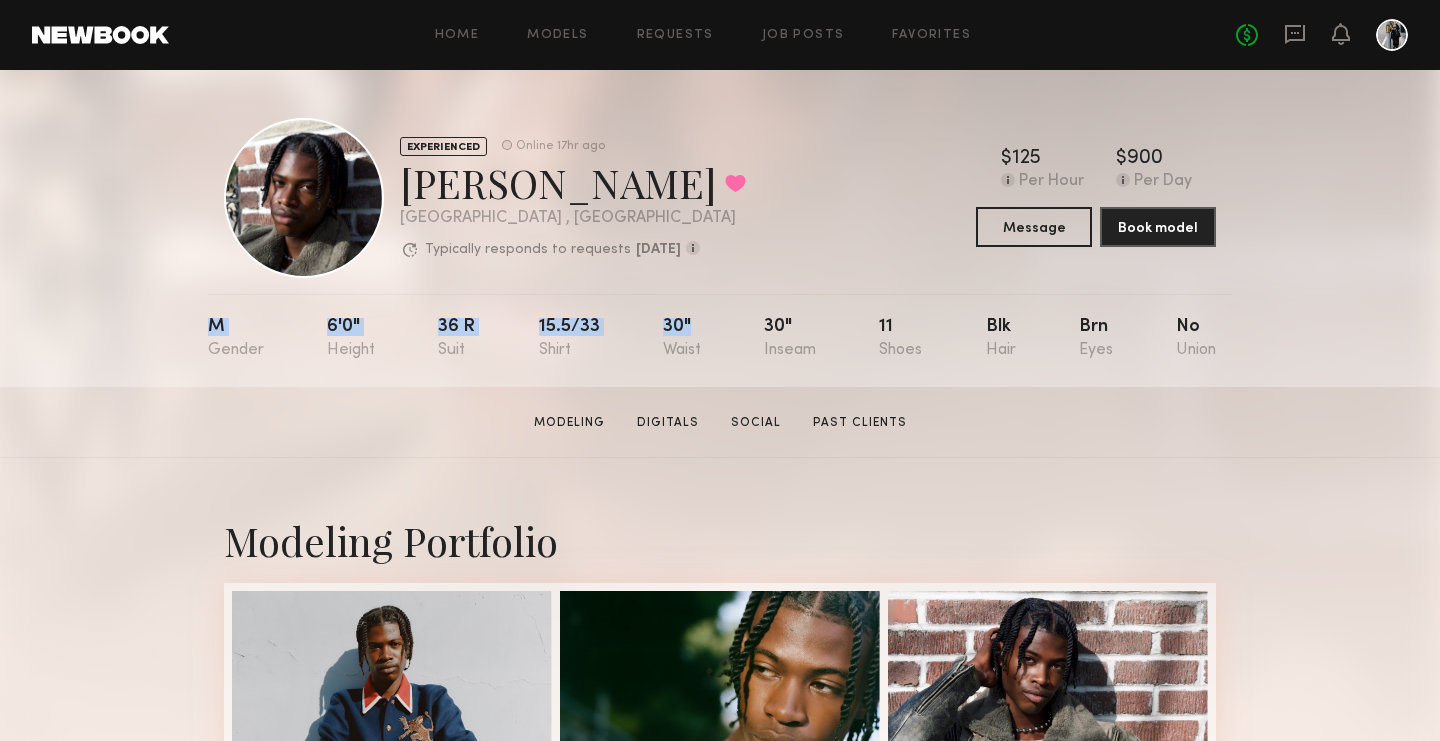 drag, startPoint x: 654, startPoint y: 348, endPoint x: 278, endPoint y: 291, distance: 380.29593 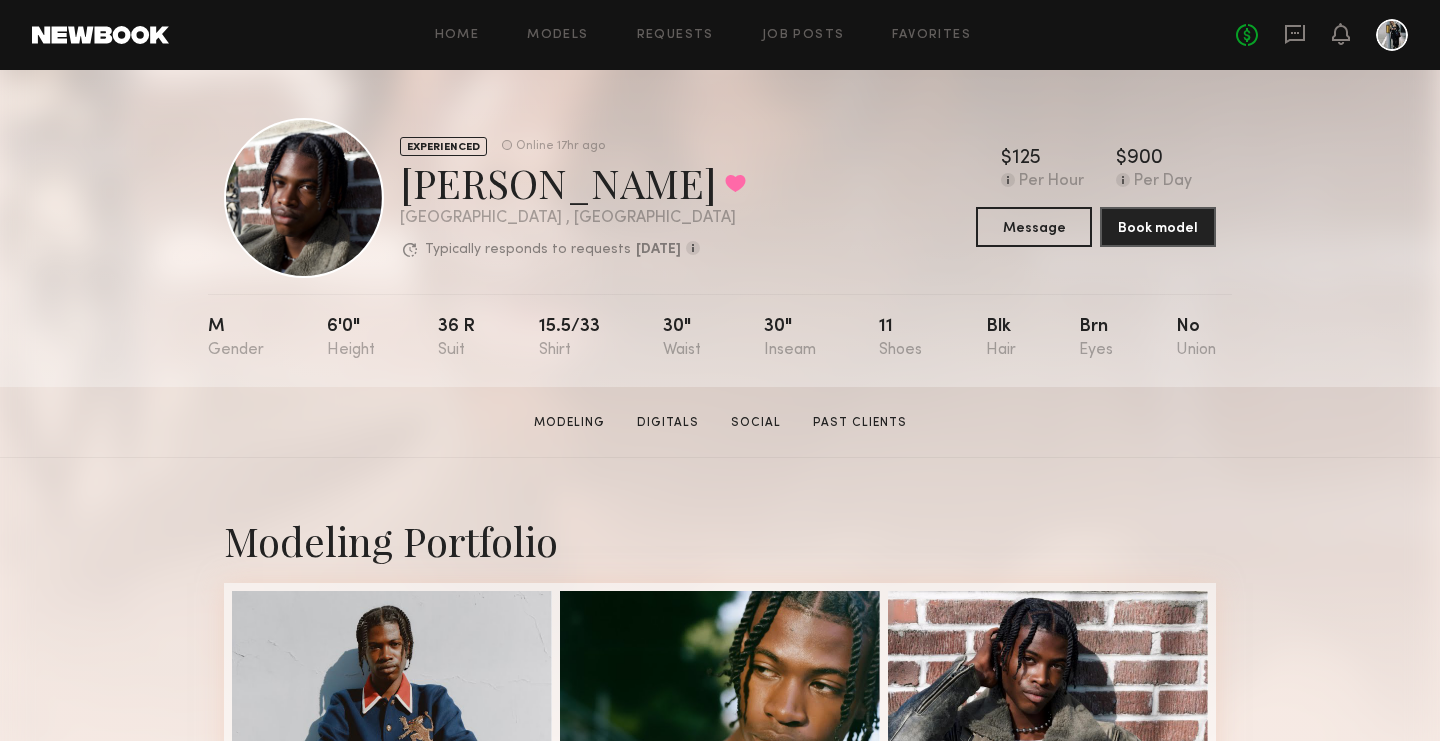 click on "Tyler R.  Modeling   Digitals   Social   Past Clients   Message   Book Model" 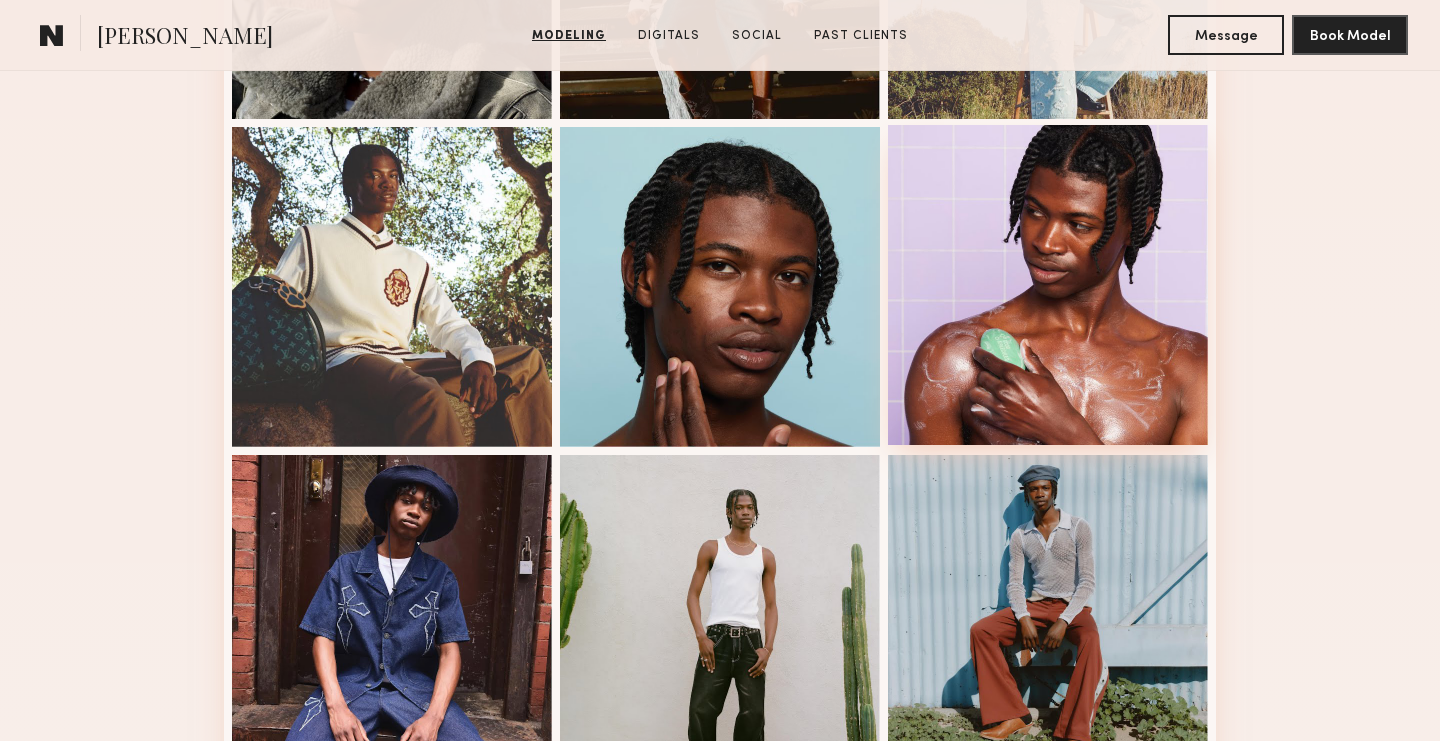 scroll, scrollTop: 0, scrollLeft: 0, axis: both 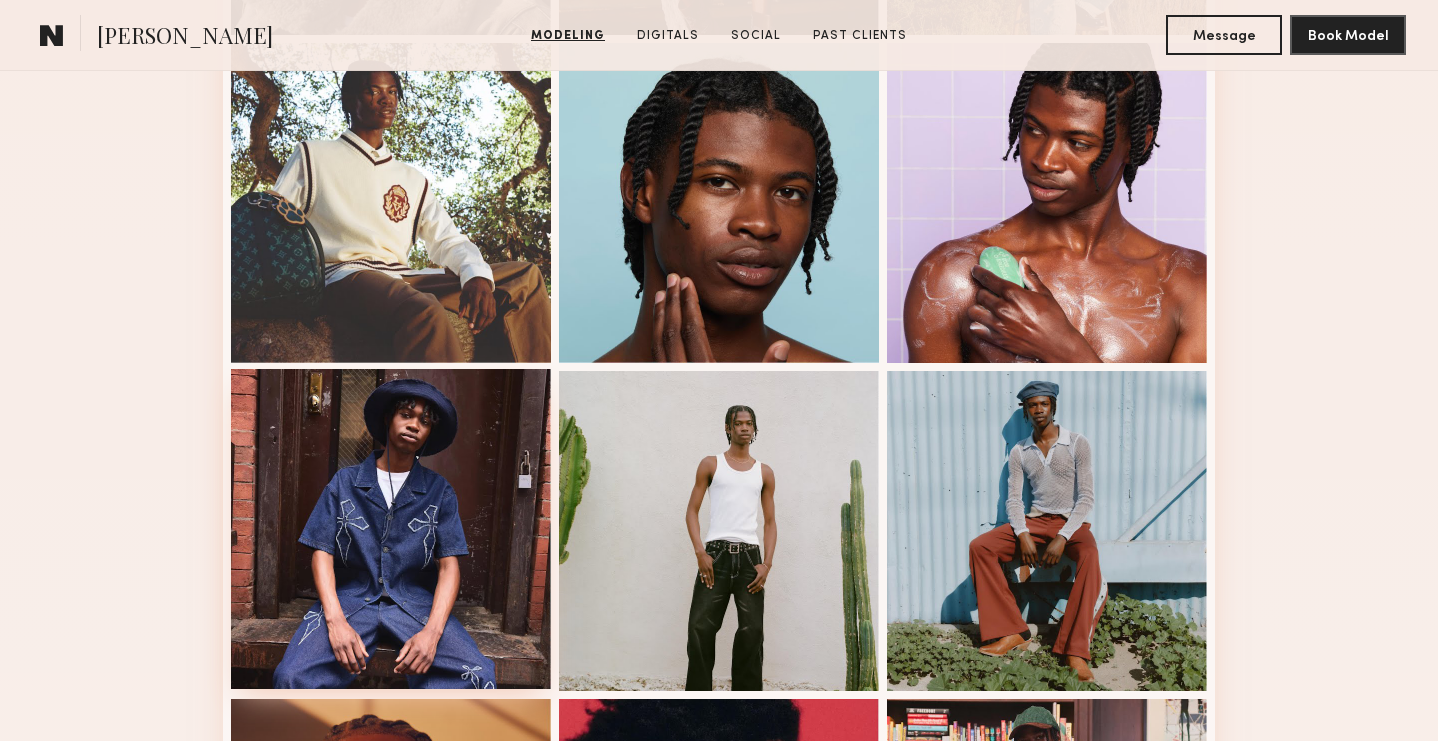 click at bounding box center (391, 529) 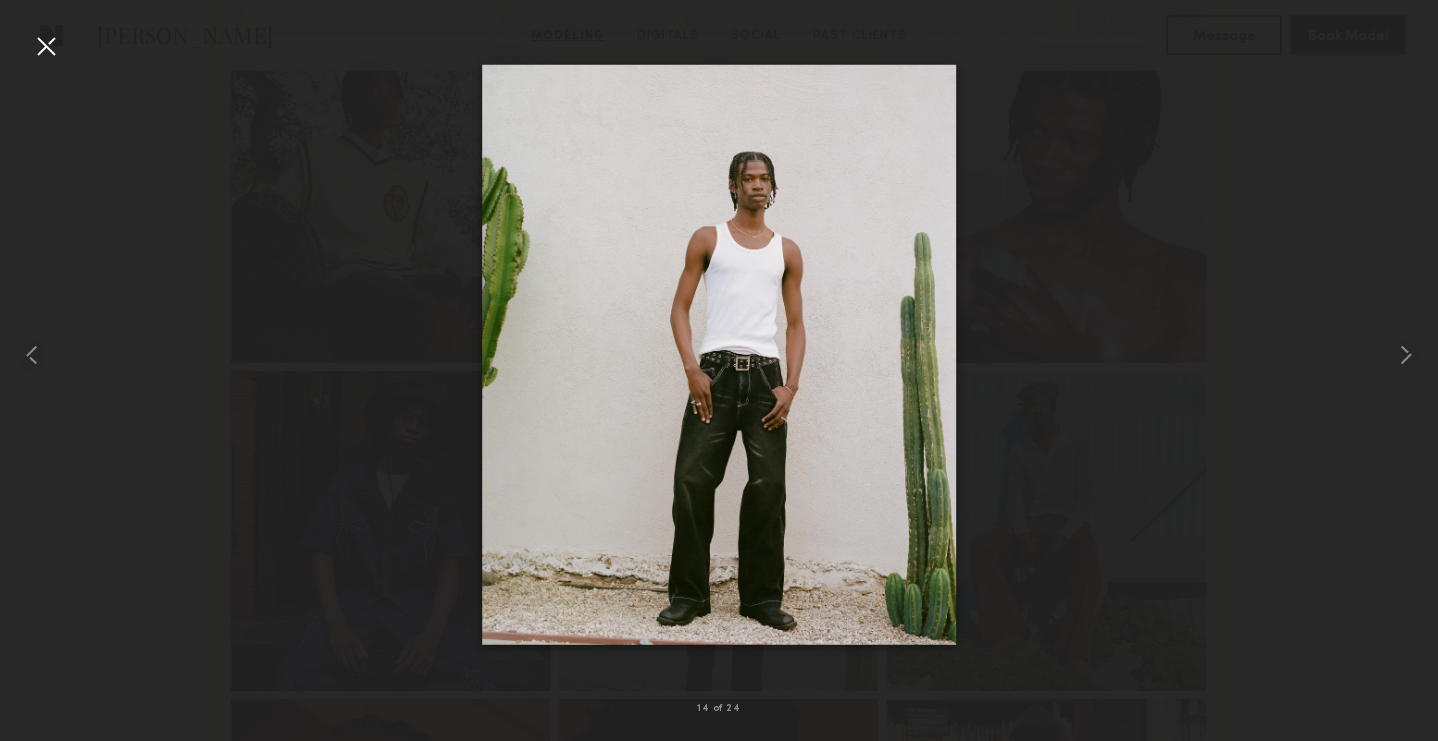 click at bounding box center (46, 46) 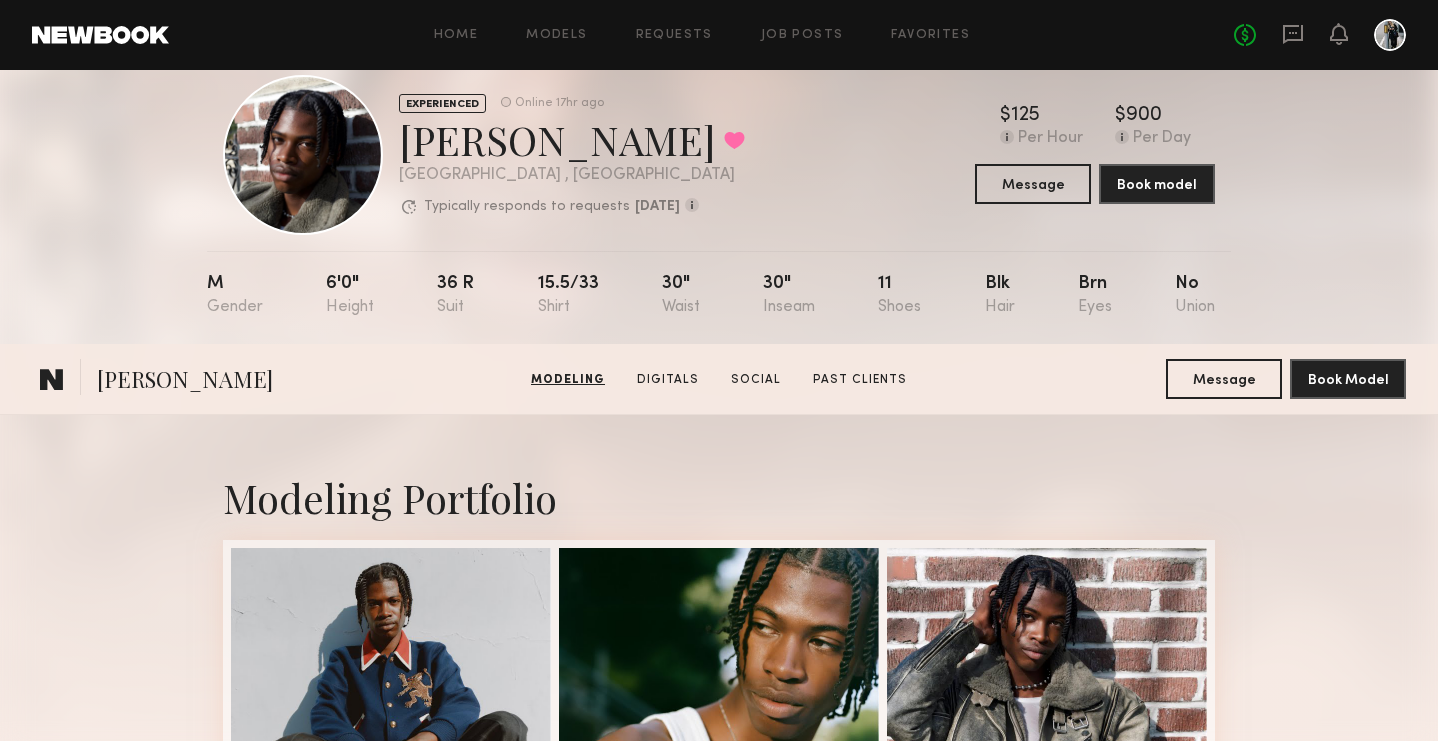 scroll, scrollTop: 0, scrollLeft: 0, axis: both 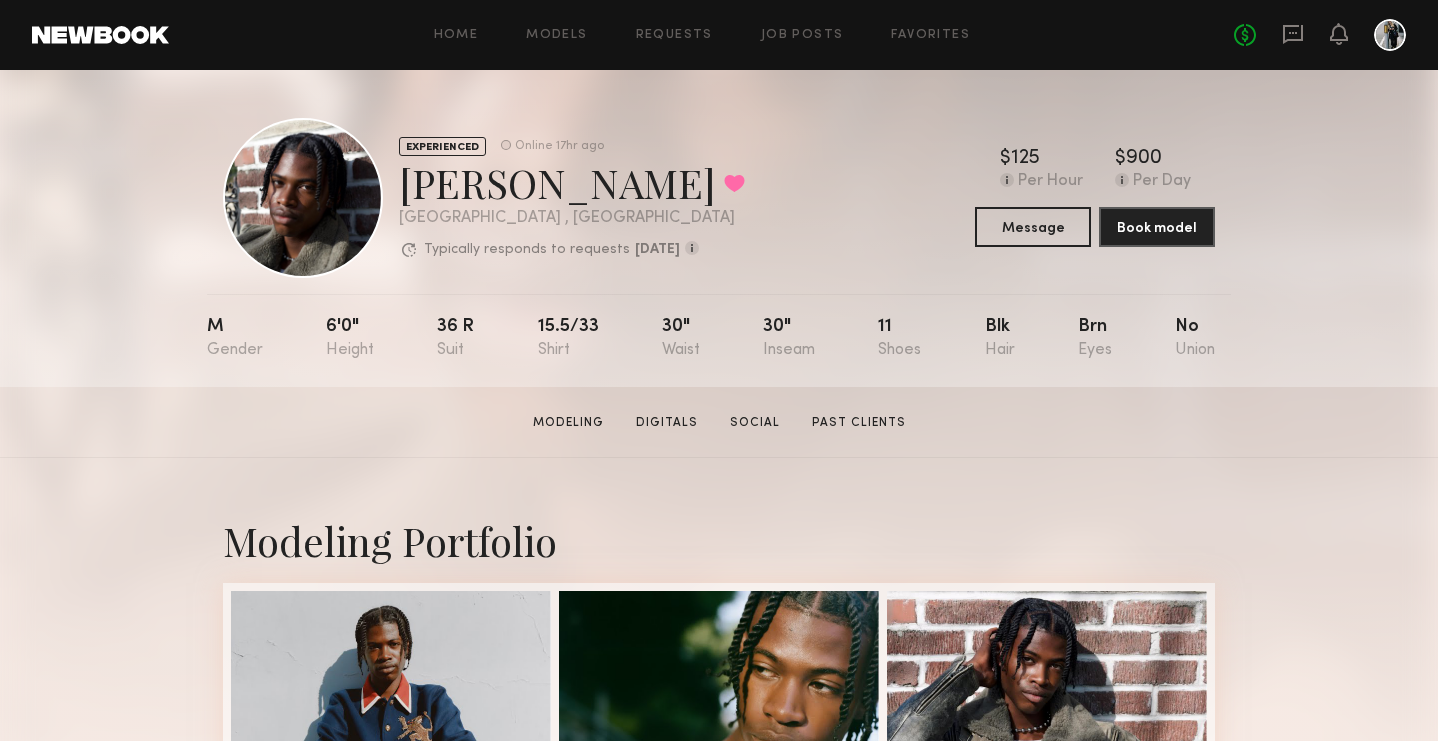 click on "Home Models Requests Job Posts Favorites Sign Out No fees up to $5,000" 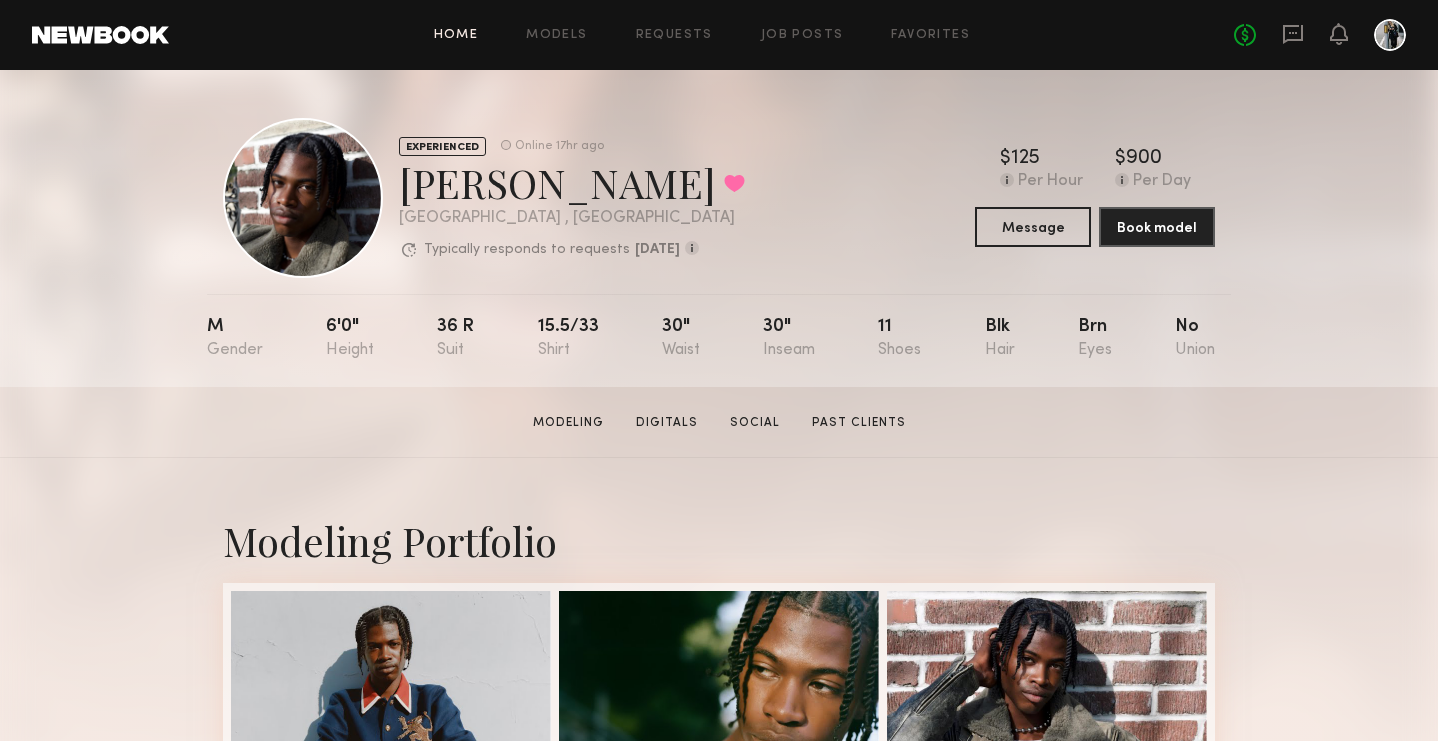 click on "Home" 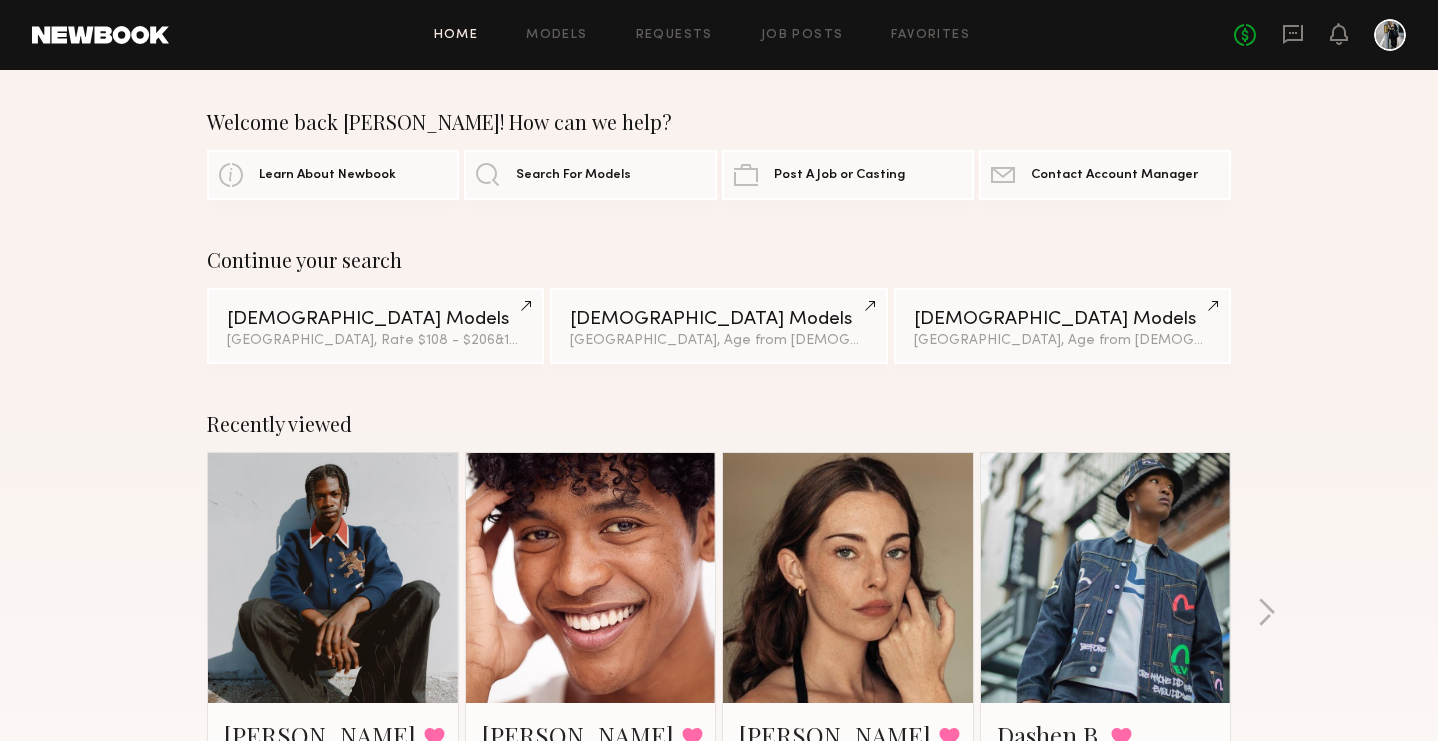 click 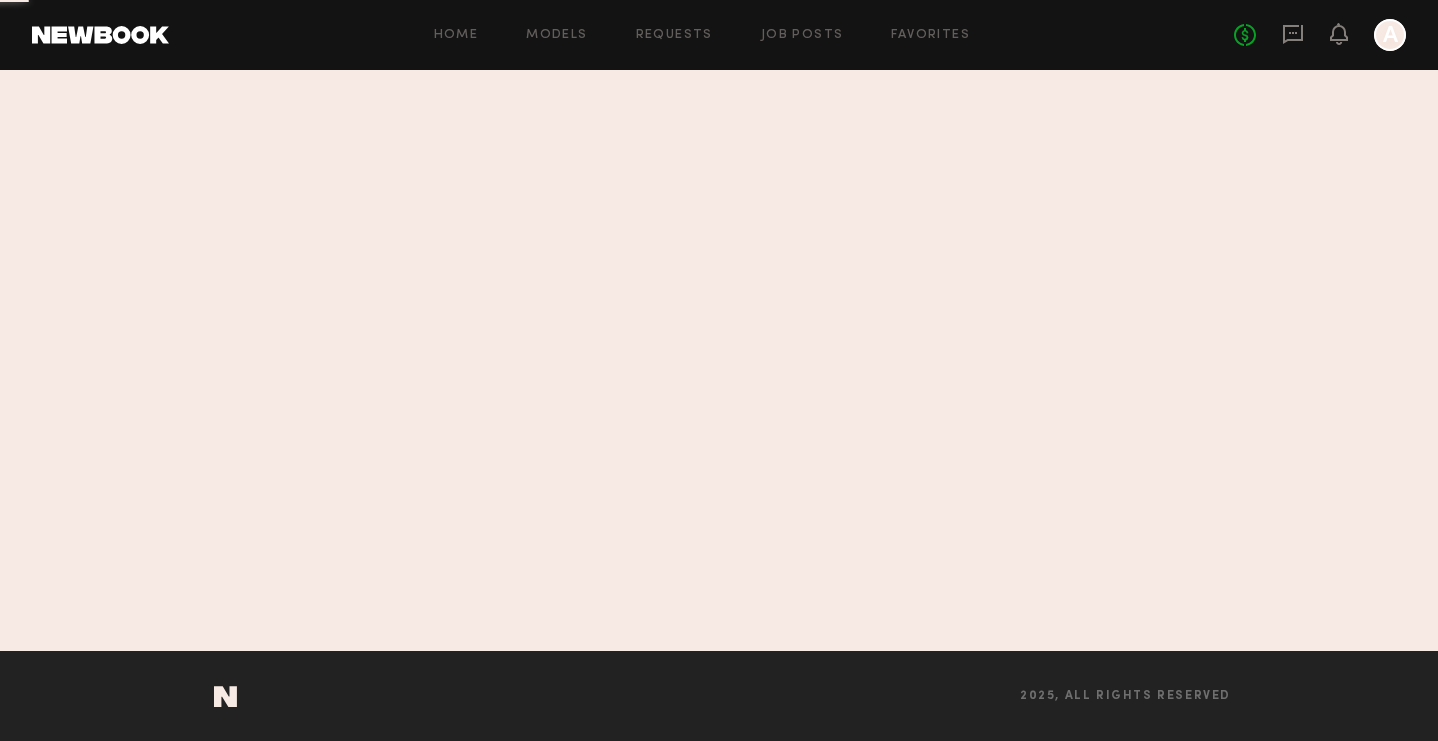 scroll, scrollTop: 0, scrollLeft: 0, axis: both 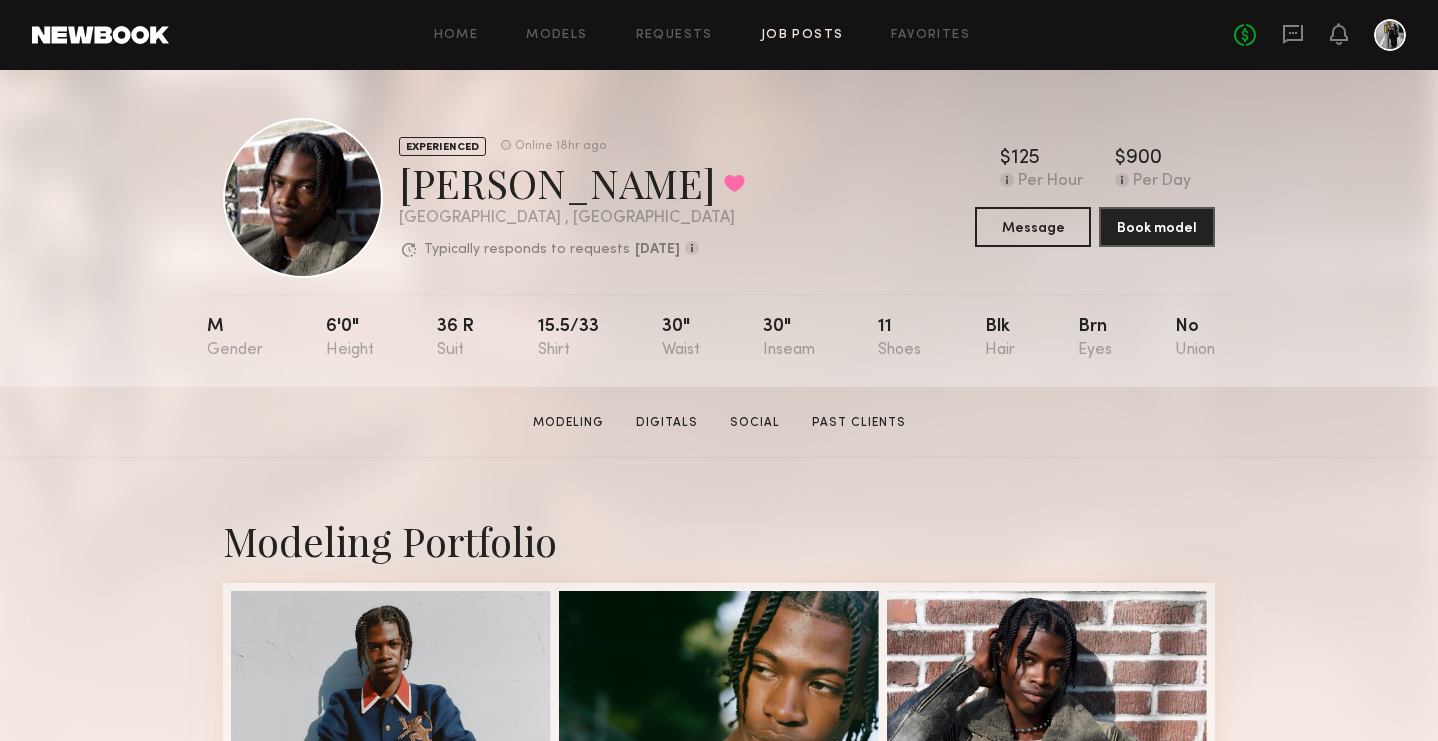 click on "Job Posts" 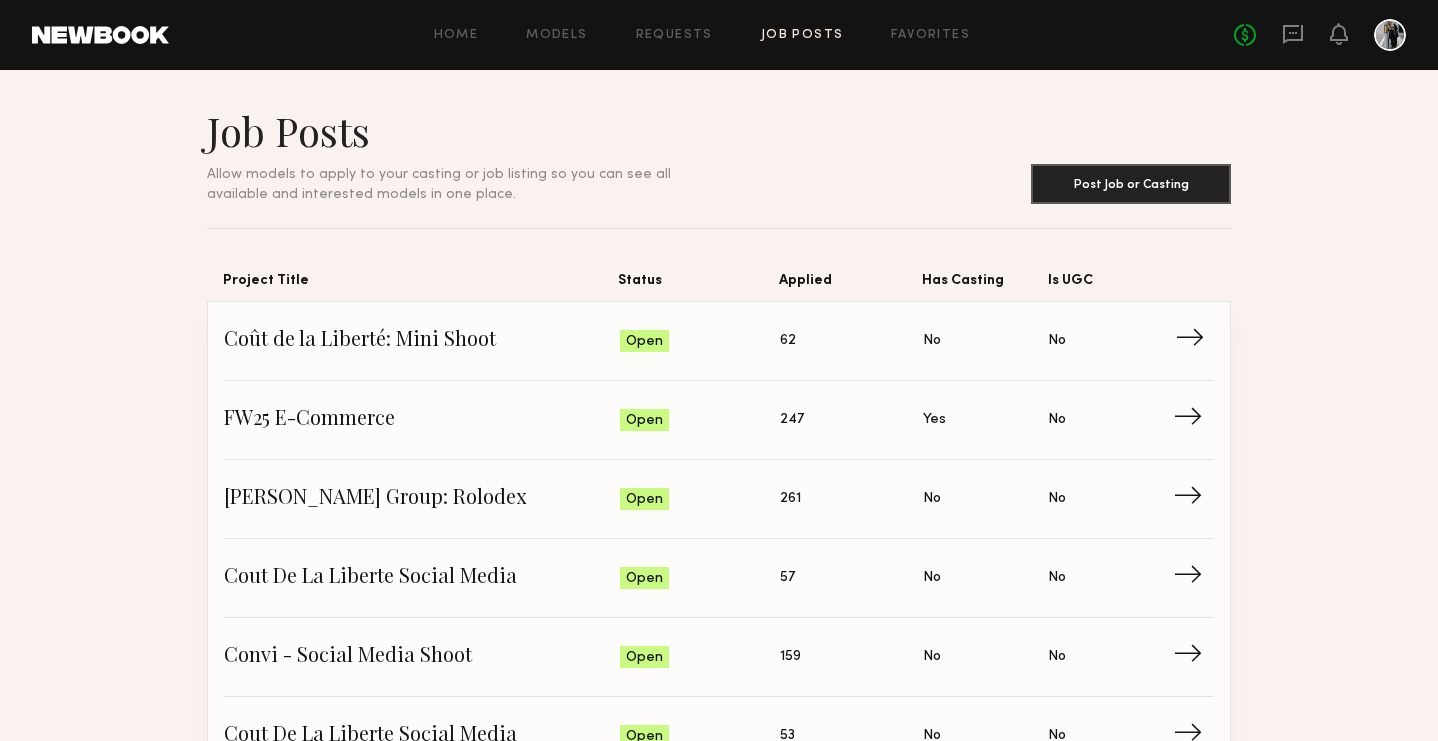 click on "Coût de la Liberté: Mini Shoot" 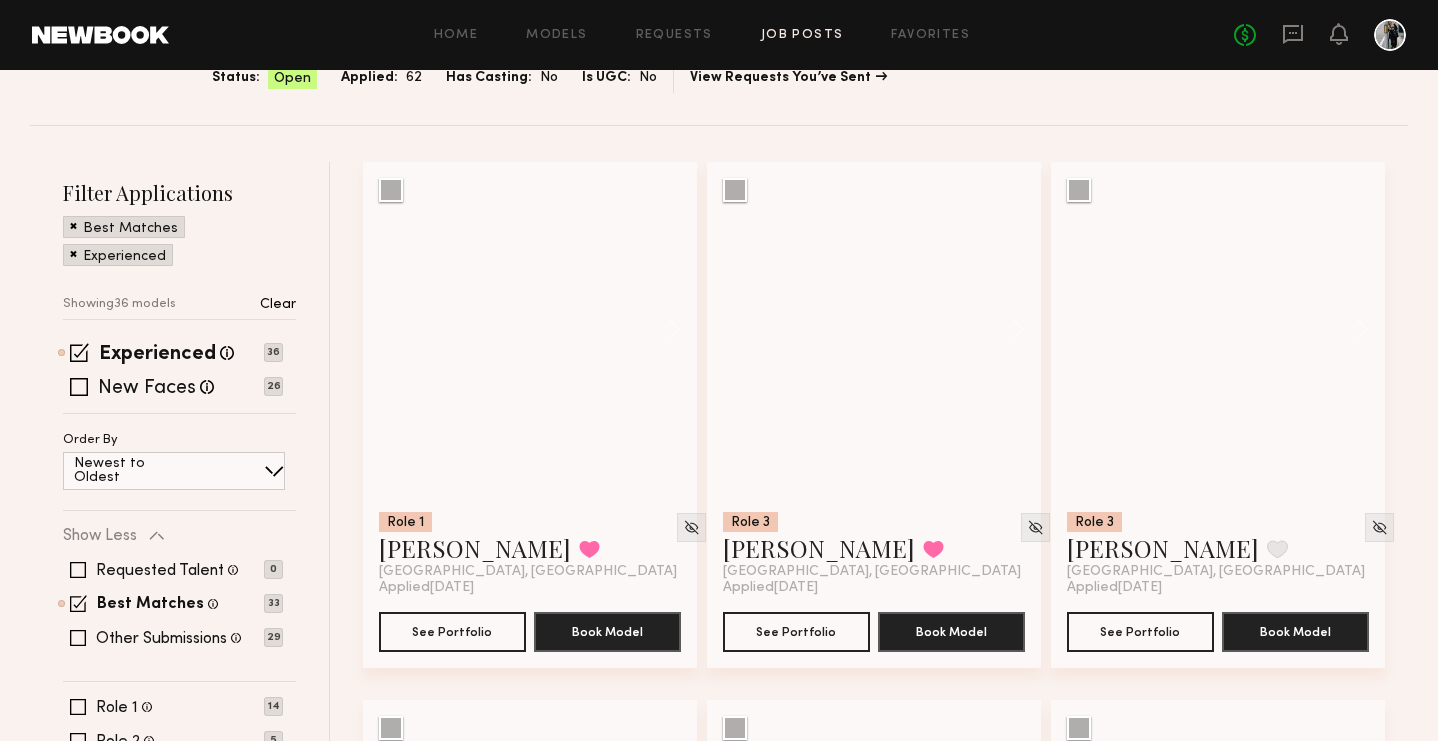scroll, scrollTop: 197, scrollLeft: 0, axis: vertical 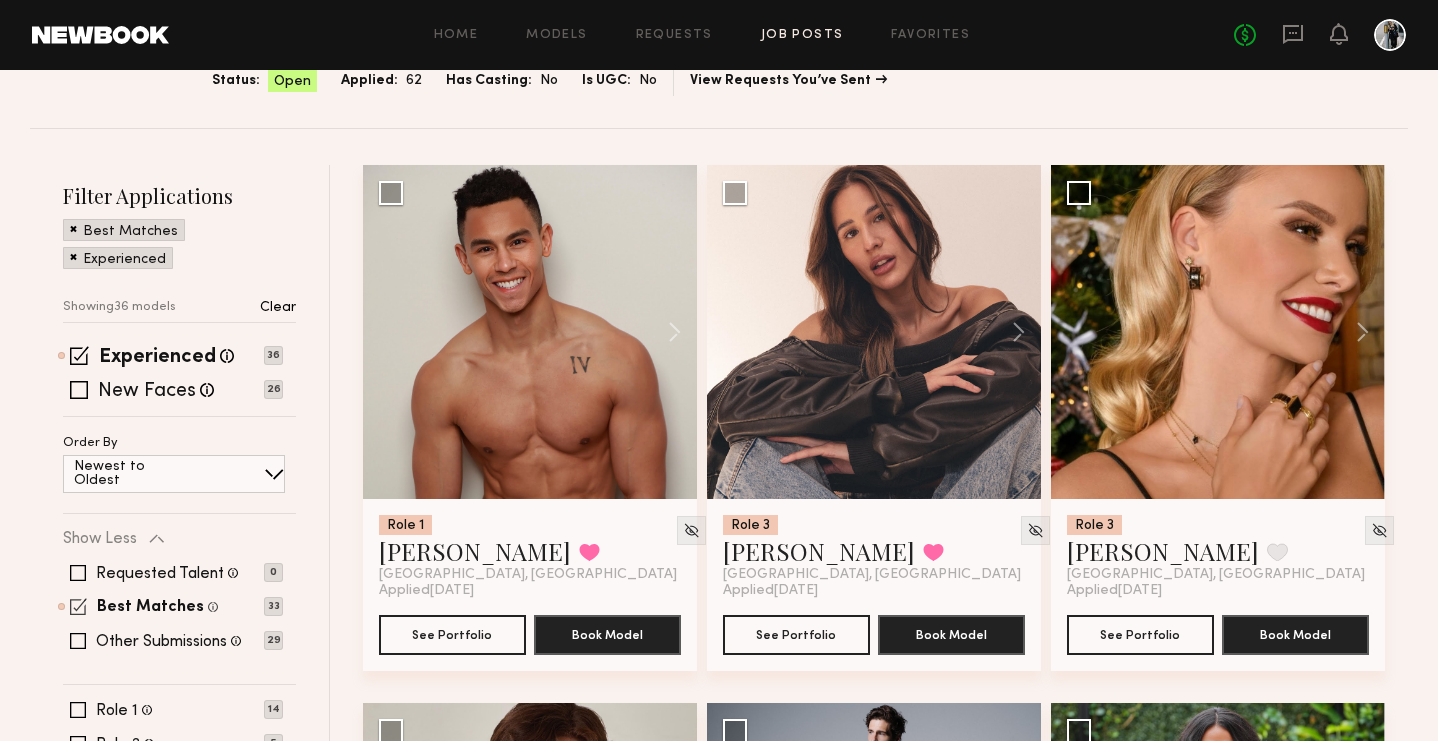 click 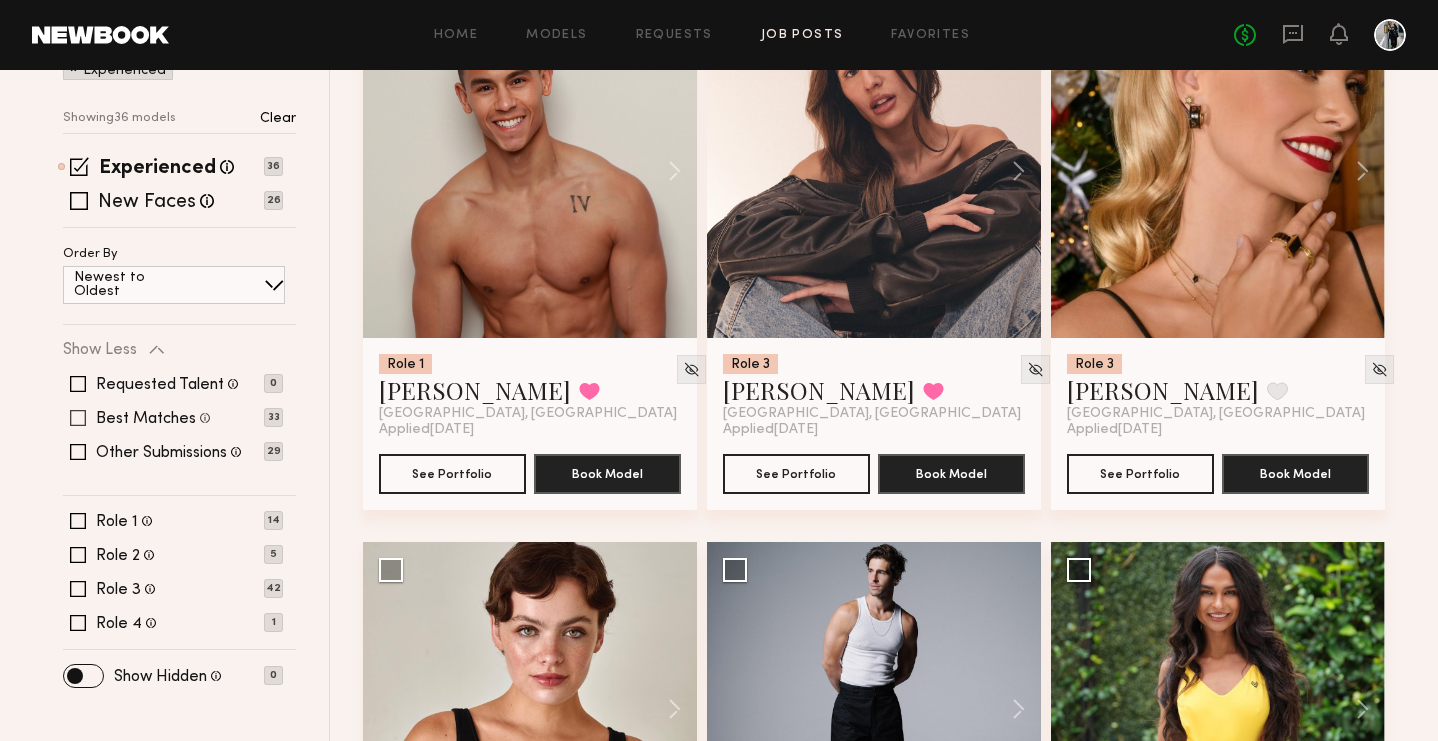 scroll, scrollTop: 354, scrollLeft: 0, axis: vertical 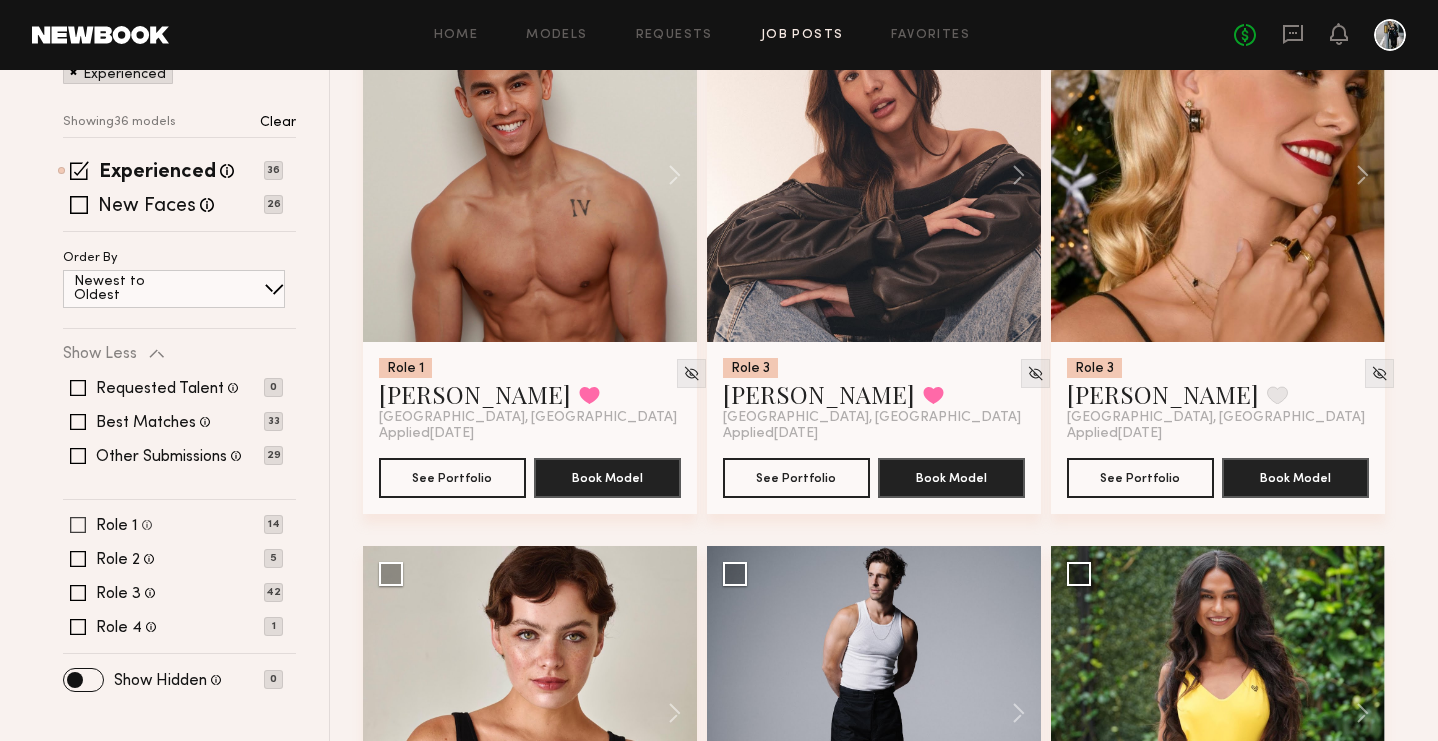 click 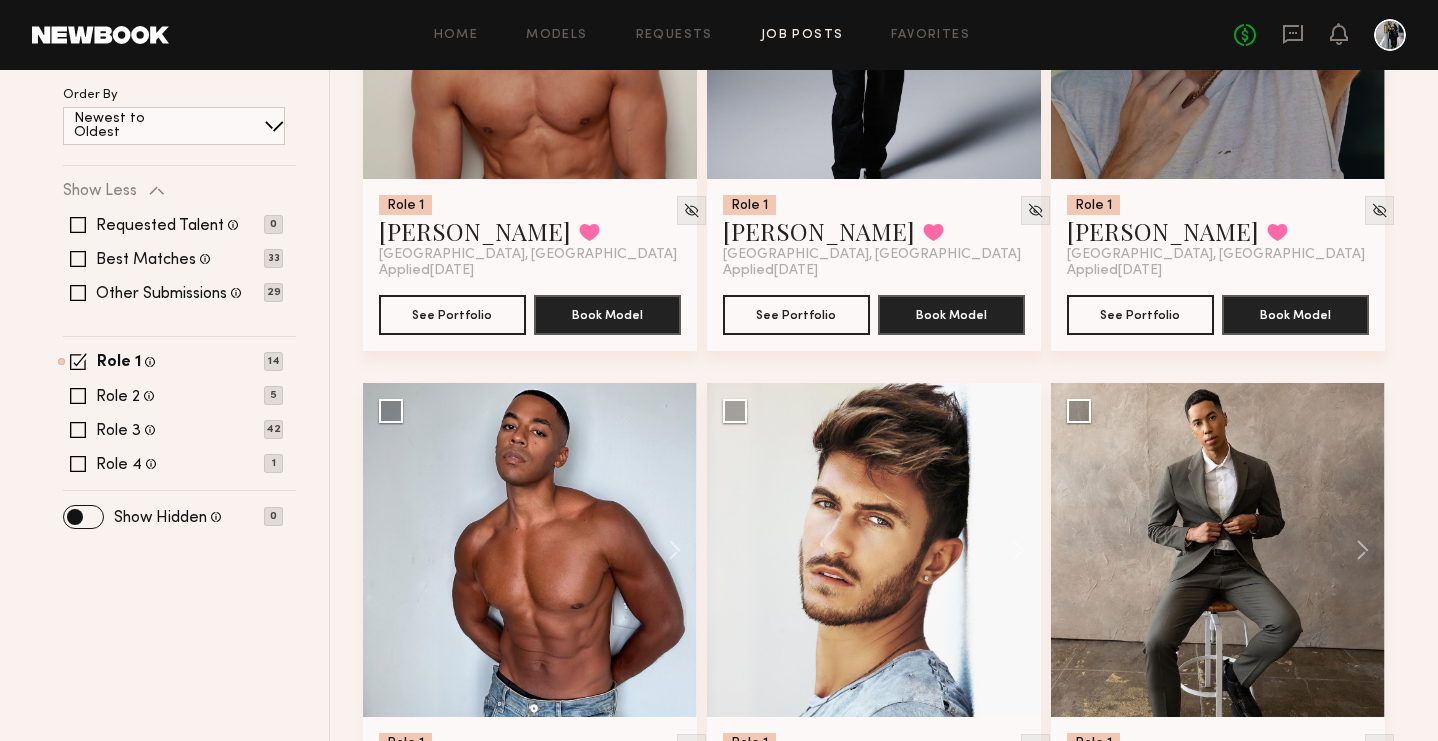 scroll, scrollTop: 438, scrollLeft: 0, axis: vertical 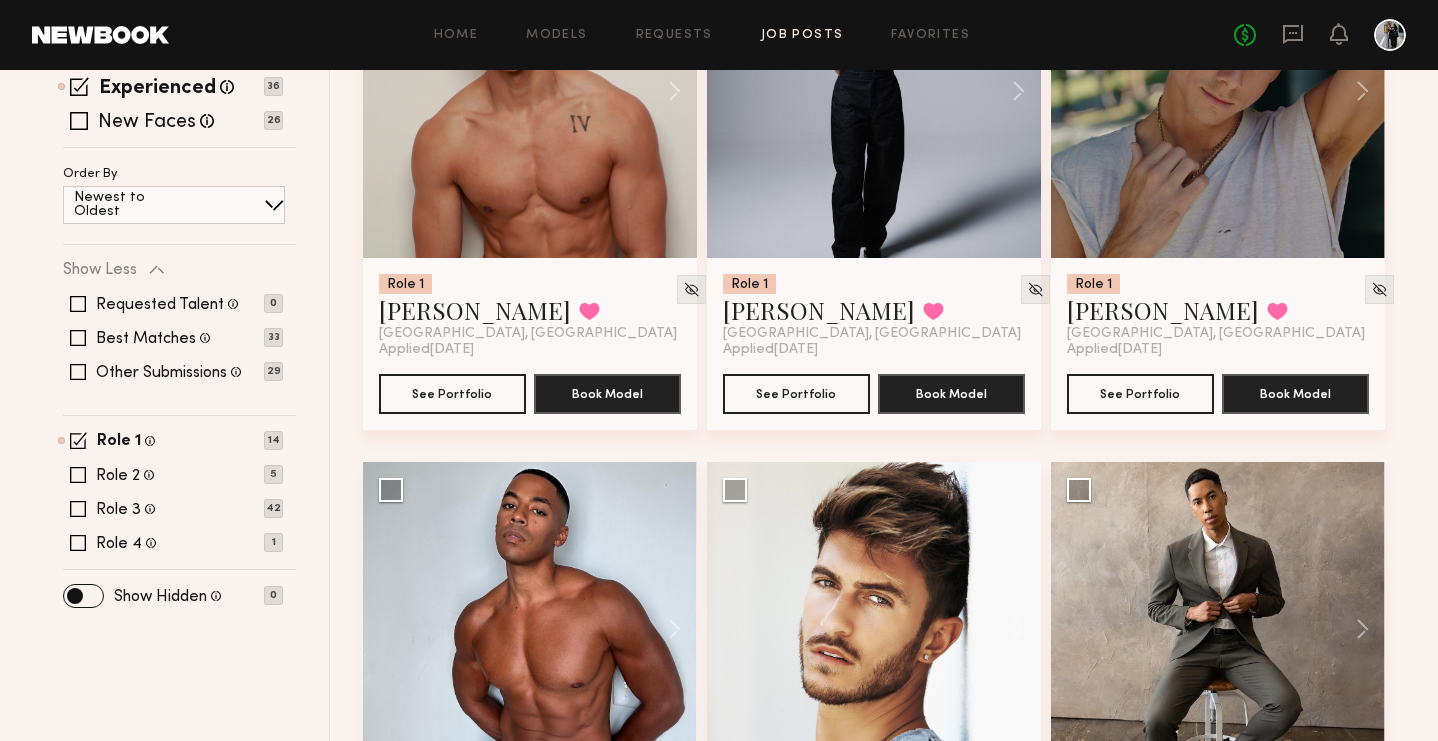 click on "Filter Applications Role 1 Experienced Showing  7   models Clear Experienced Talent we've deemed to have ample paid, professional modeling experience 36 New Faces Talent we've deemed to be in the early stages of their professional careers 26 Order By Newest to Oldest Newest to Oldest Oldest to Newest Show Less Requested Talent Models you have reached out to with requests 0 Best Matches Models shown below match all requirements specified in your job post 33 Other Submissions Models shown below have applied to this job but do not match all requirements specified in your job posting 29 Role 1 [DEMOGRAPHIC_DATA], 18–28, All ethnicities 14 Role 2 [DEMOGRAPHIC_DATA], 18–28, All ethnicities 5 Role 3 [DEMOGRAPHIC_DATA], 18–27, All ethnicities 42 Role 4 [DEMOGRAPHIC_DATA], 18–28, All ethnicities 1 Show Hidden Talent you've removed from consideration 0" 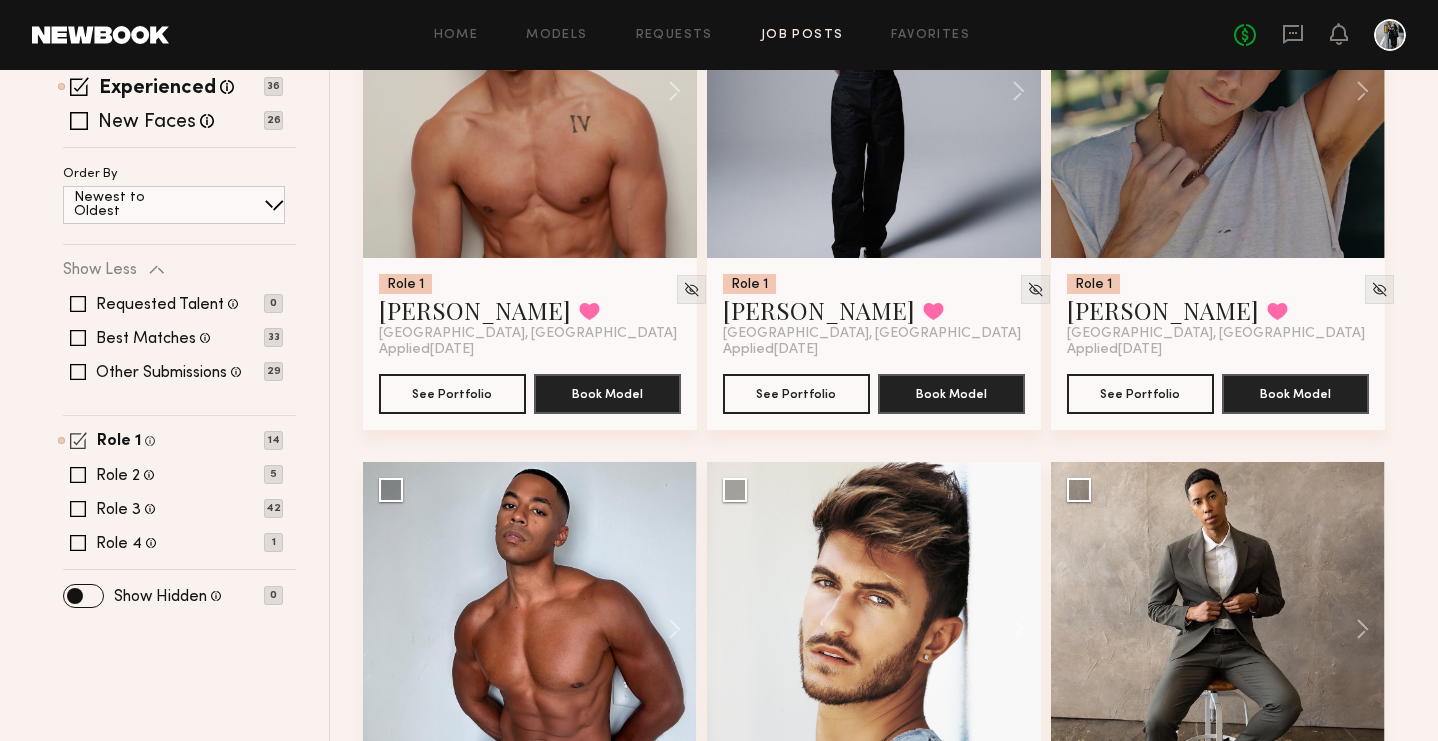click 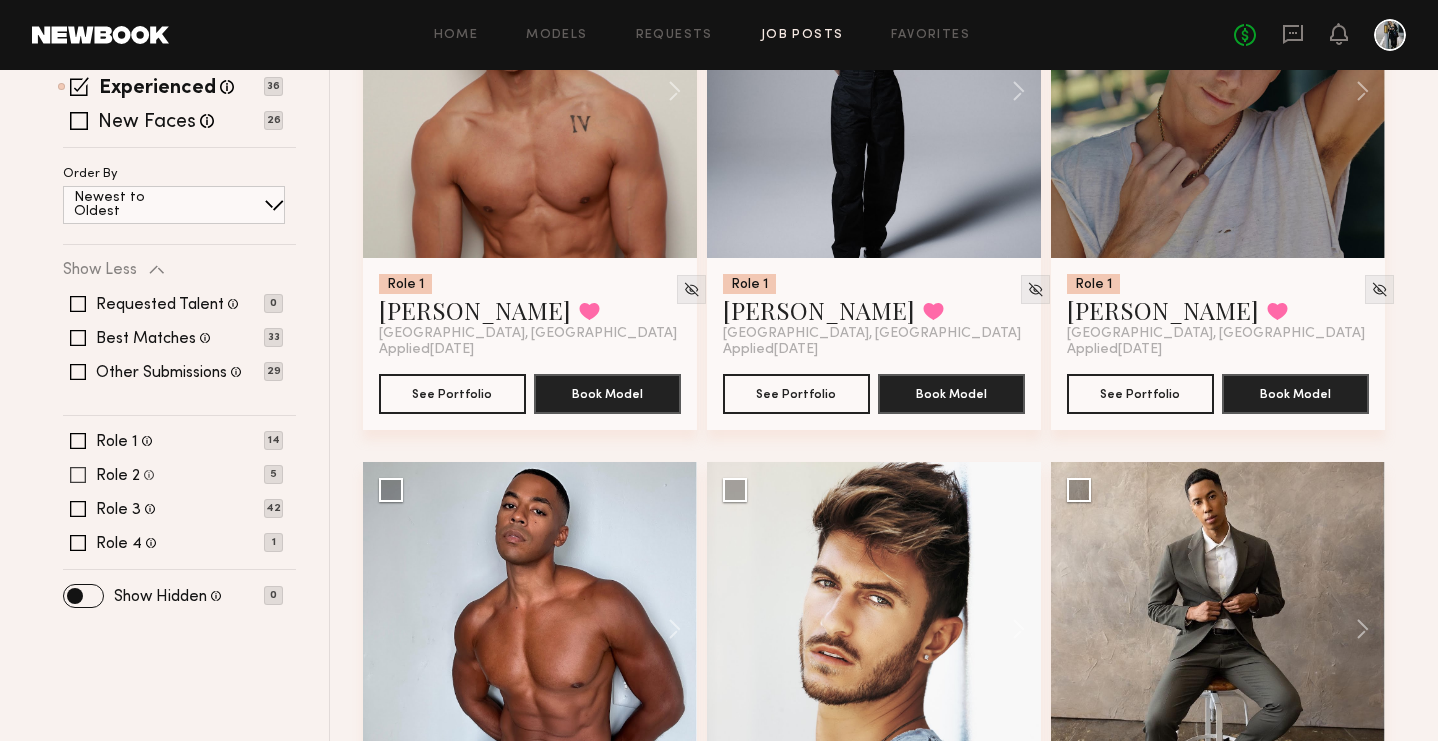click 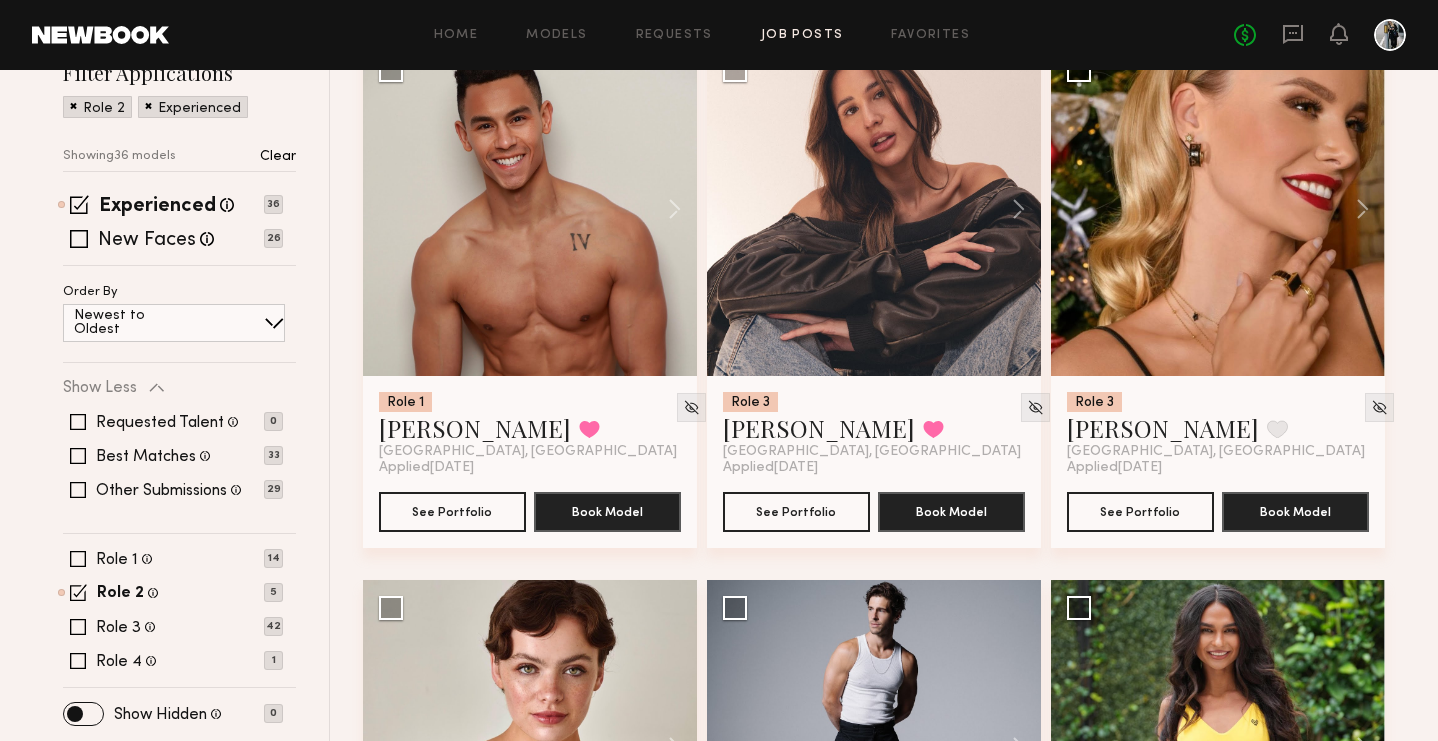 scroll, scrollTop: 326, scrollLeft: 0, axis: vertical 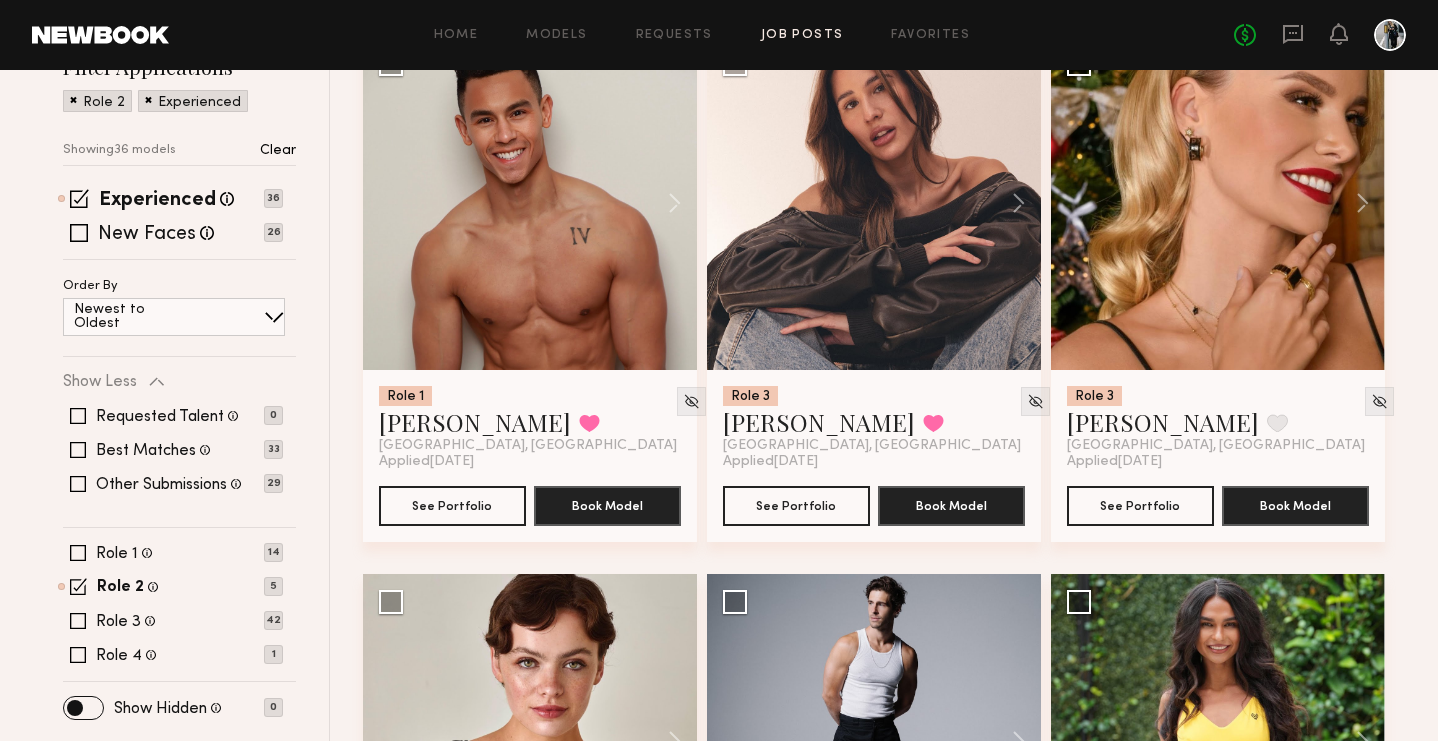click on "Role 1 [DEMOGRAPHIC_DATA], 18–28, All ethnicities 14 Role 2 [DEMOGRAPHIC_DATA], 18–28, All ethnicities 5 Role 3 [DEMOGRAPHIC_DATA], 18–27, All ethnicities 42 Role 4 [DEMOGRAPHIC_DATA], 18–28, All ethnicities 1" 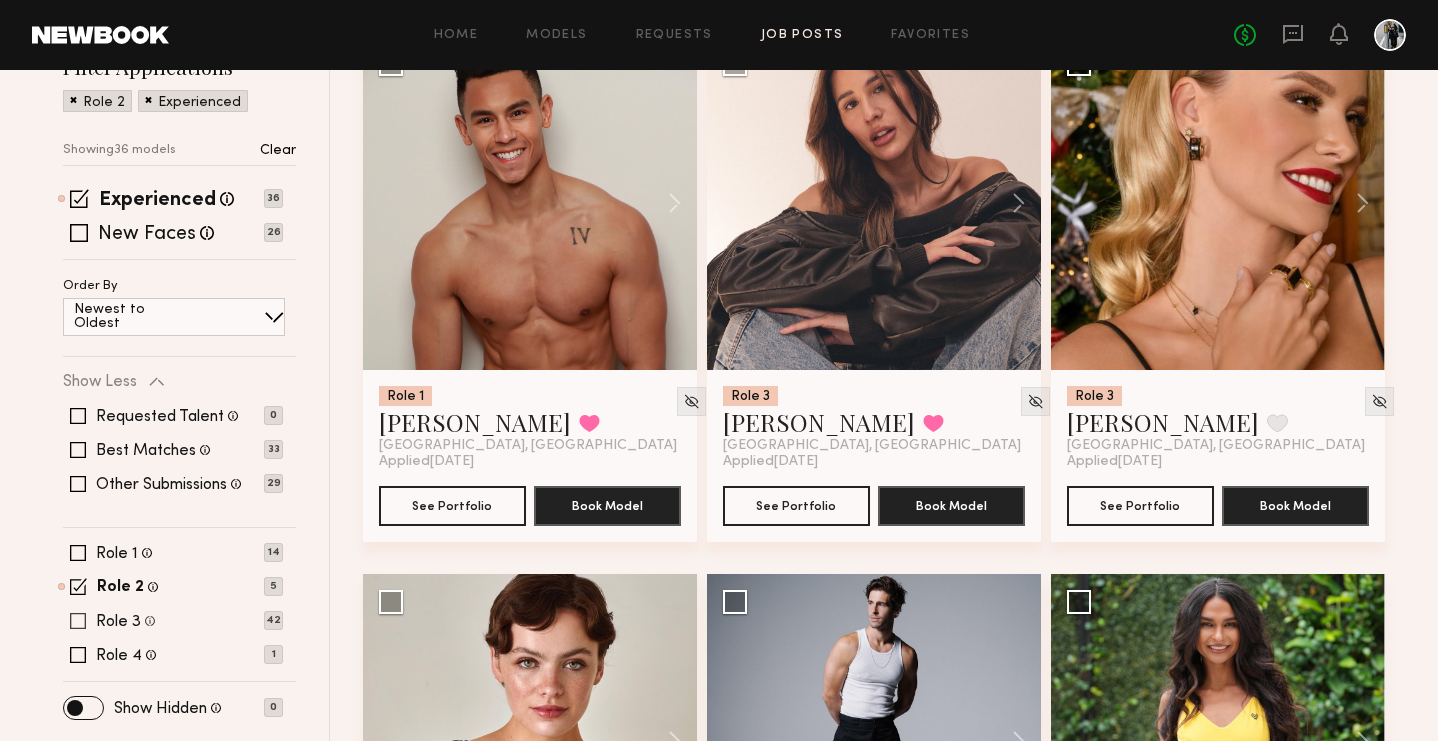 click 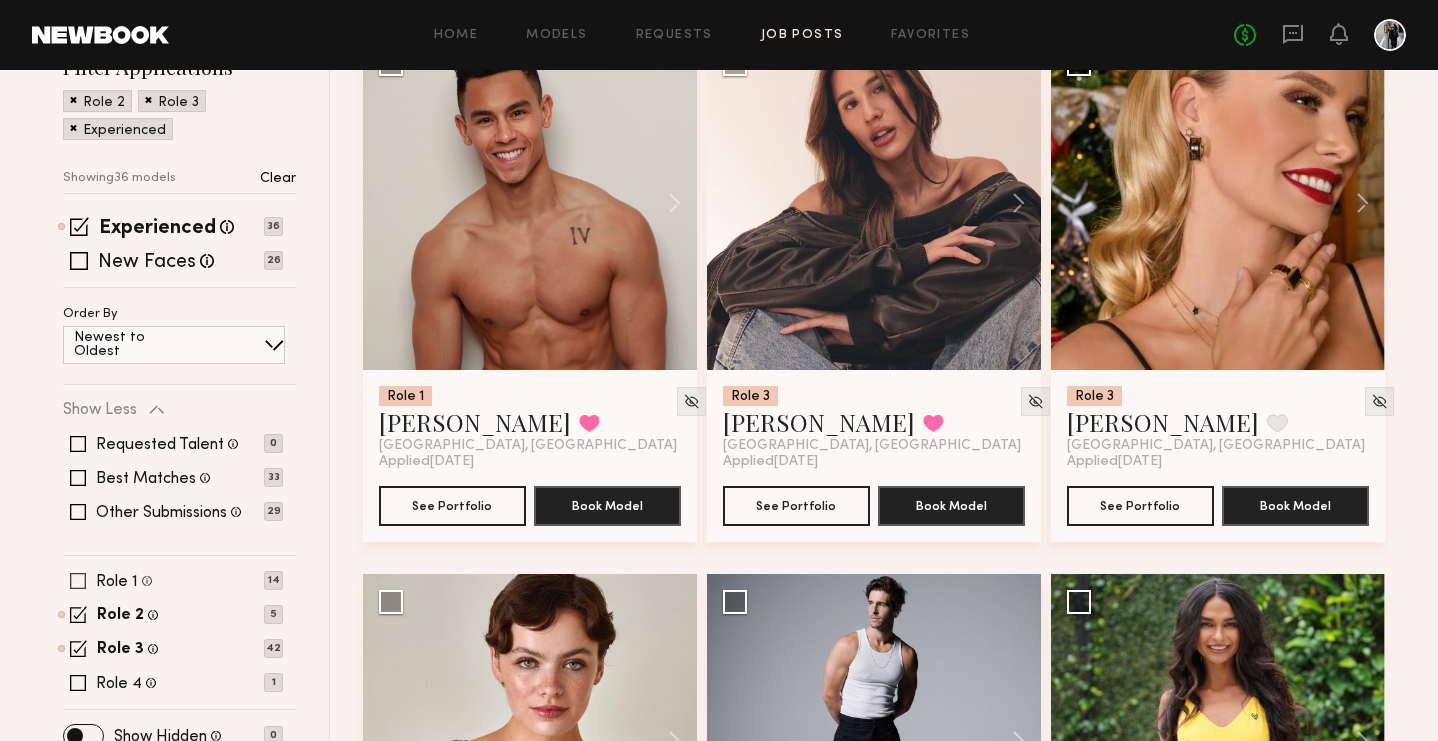 click 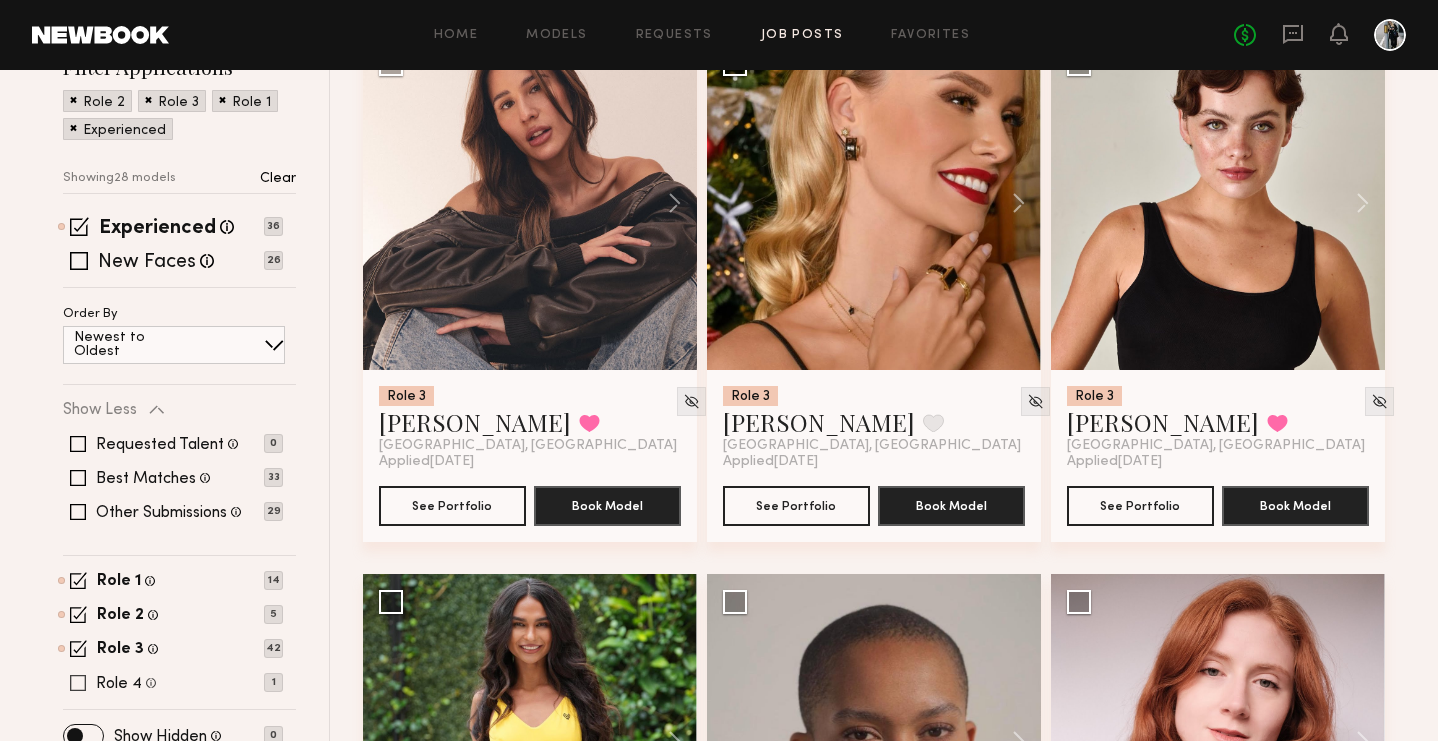 click 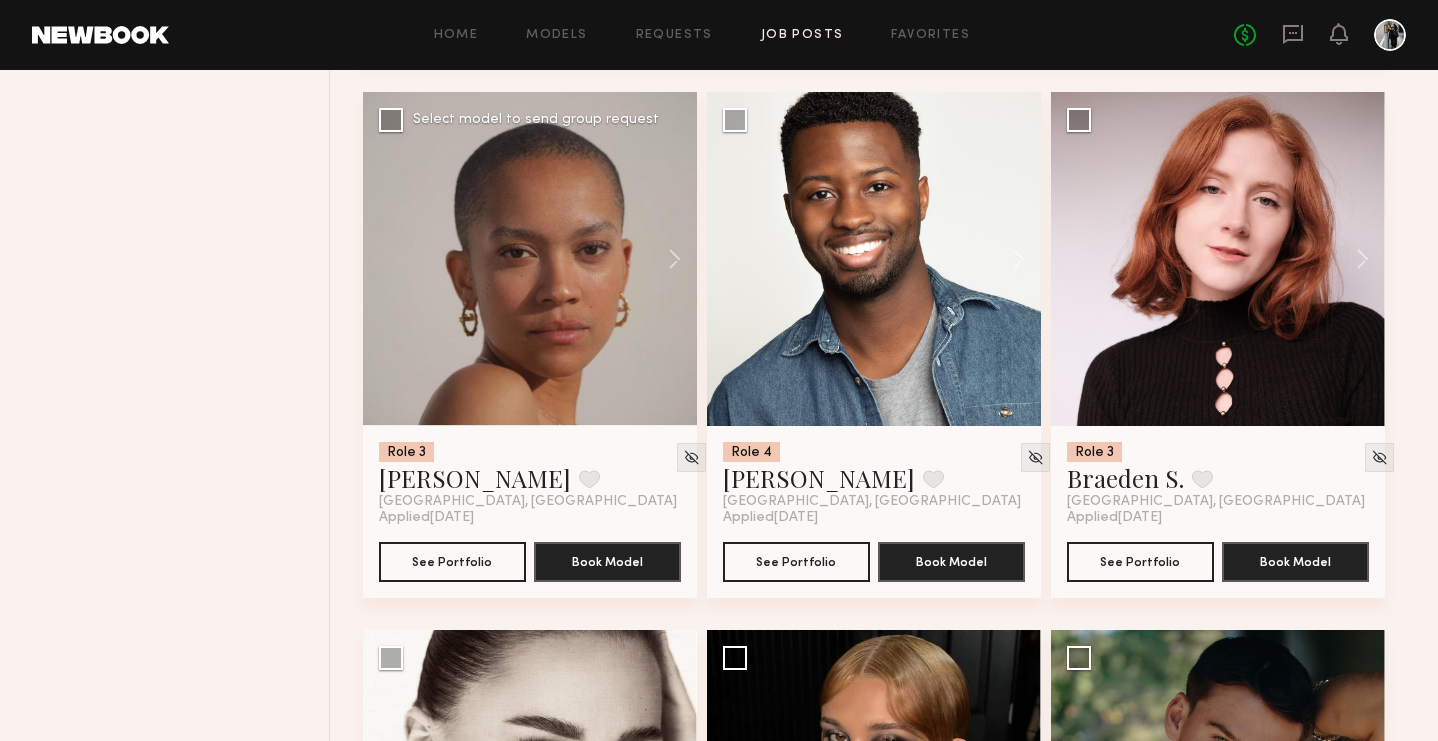 scroll, scrollTop: 1339, scrollLeft: 0, axis: vertical 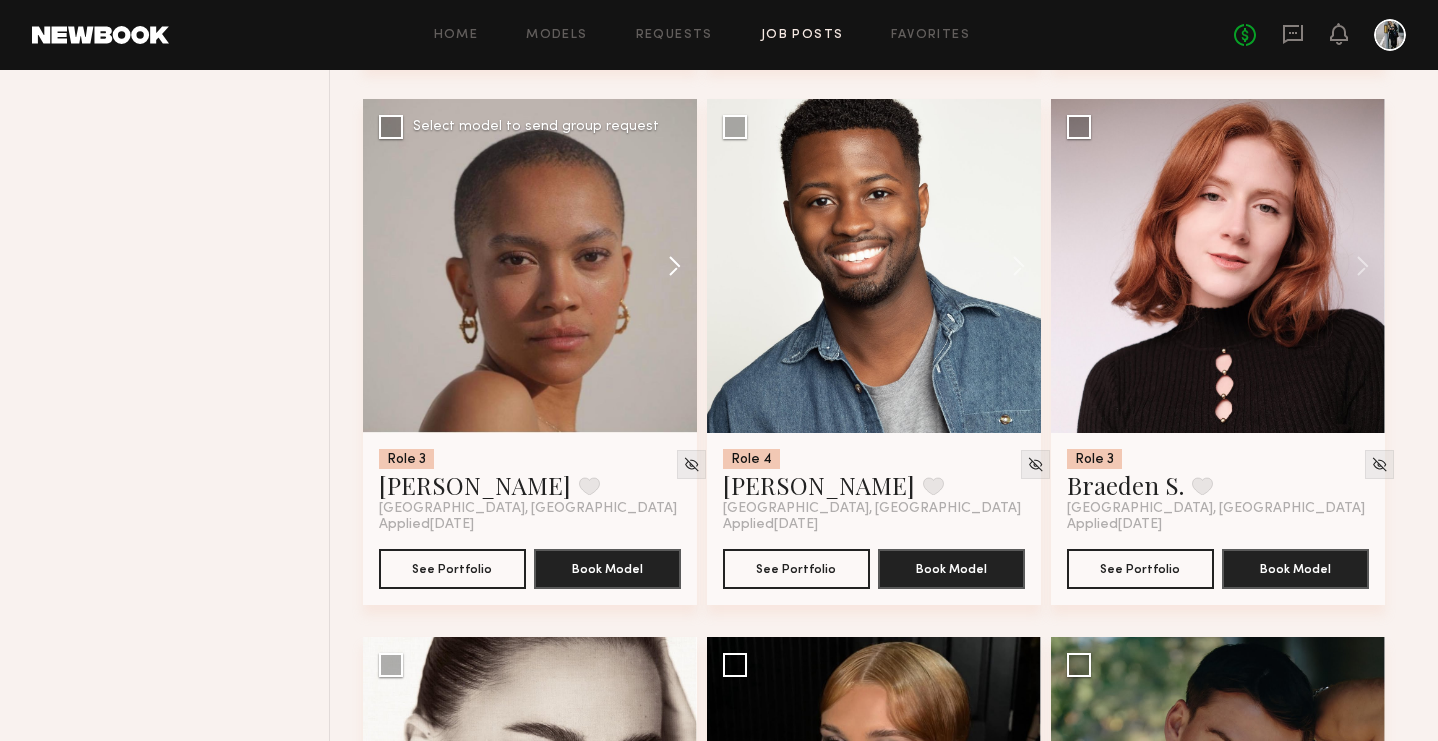 click 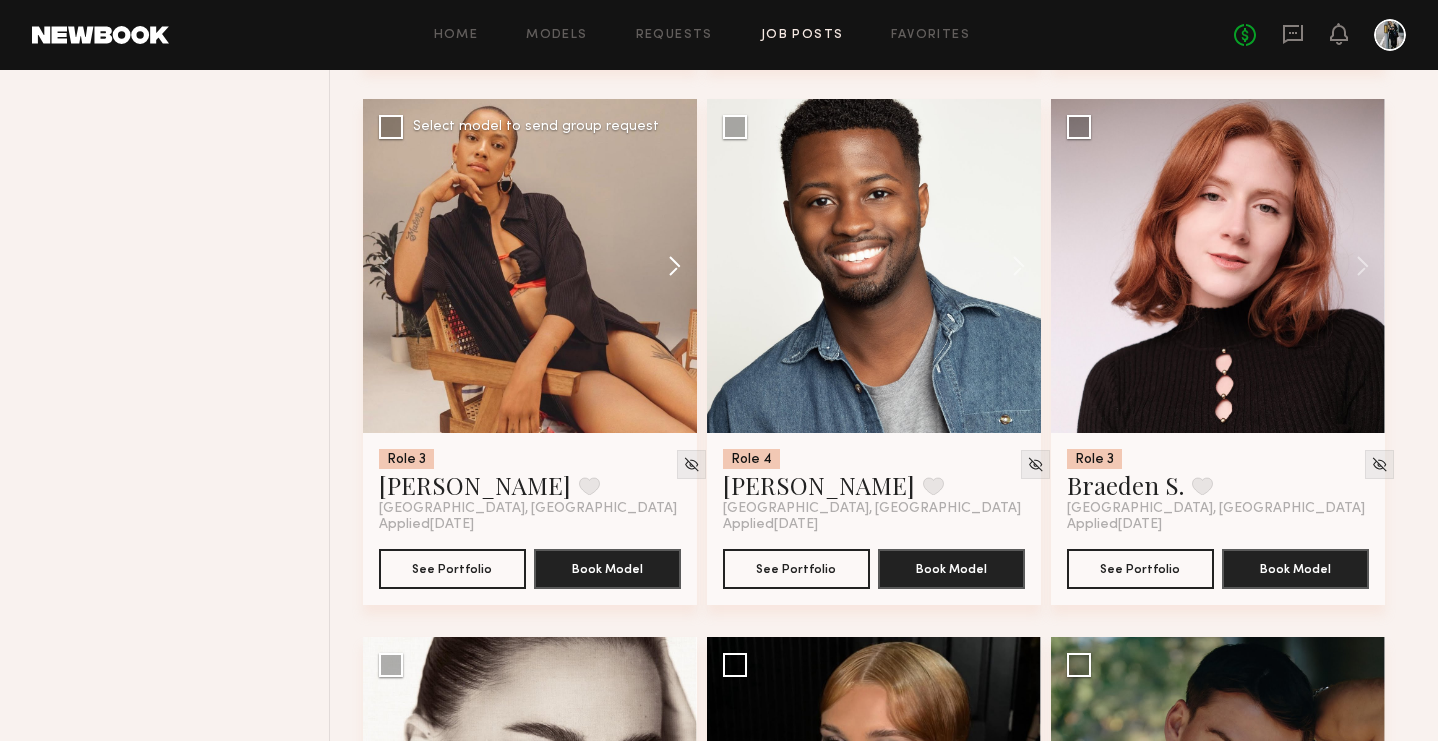 click 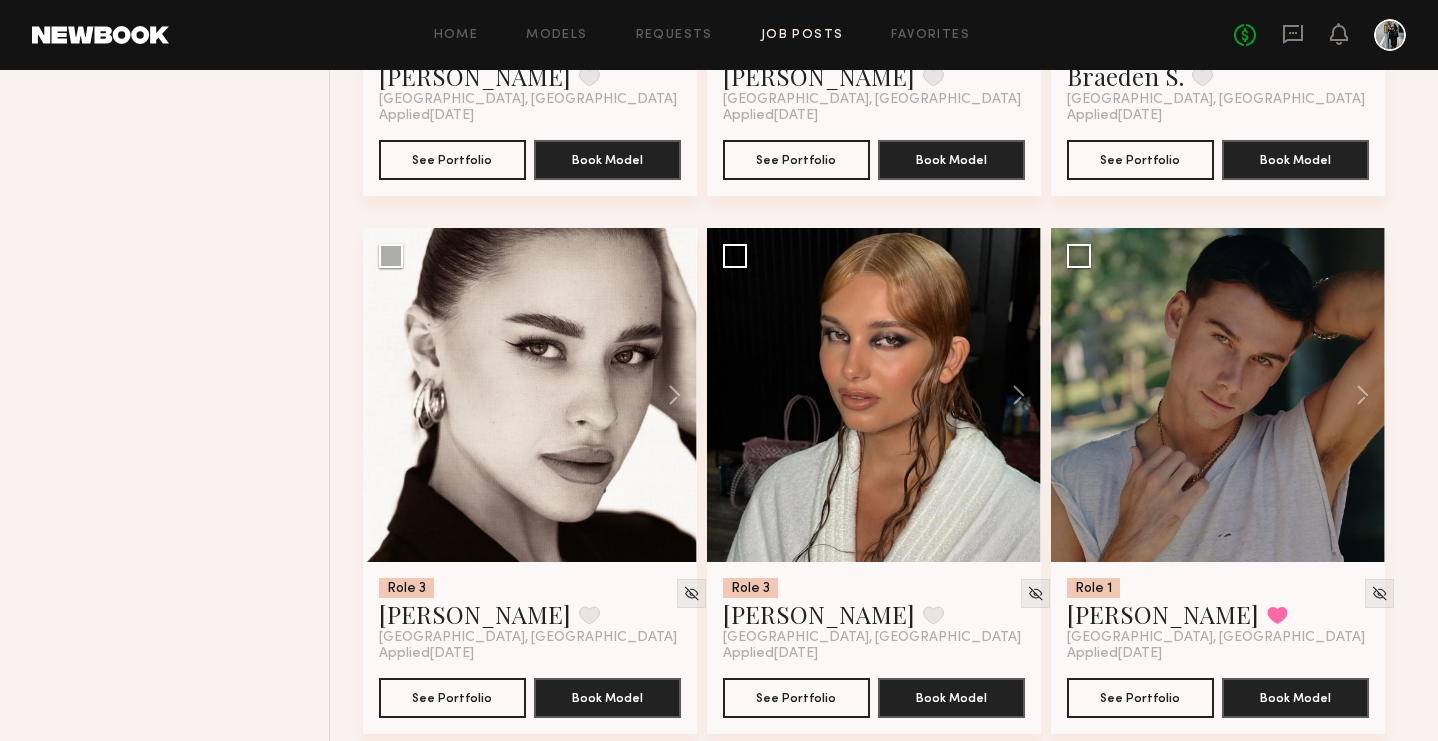 scroll, scrollTop: 1744, scrollLeft: 0, axis: vertical 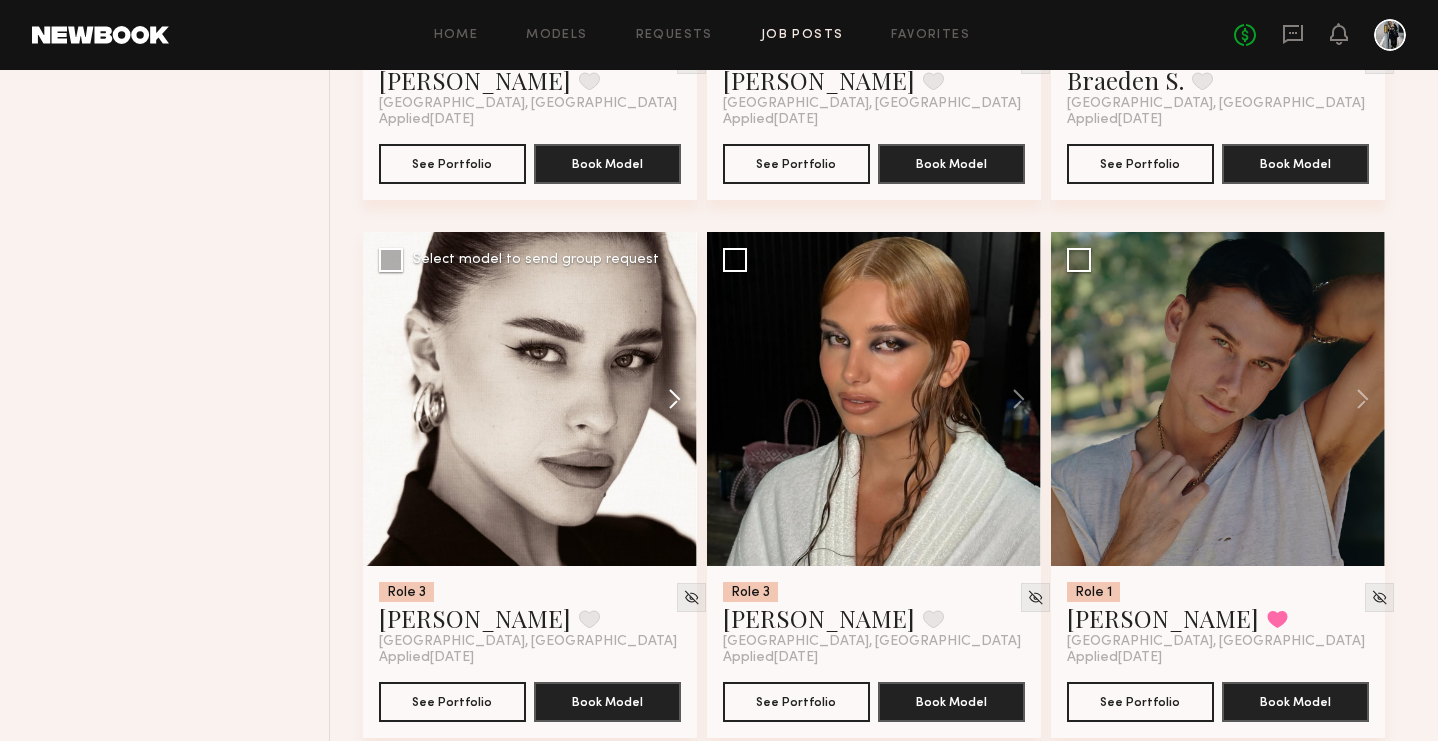 click 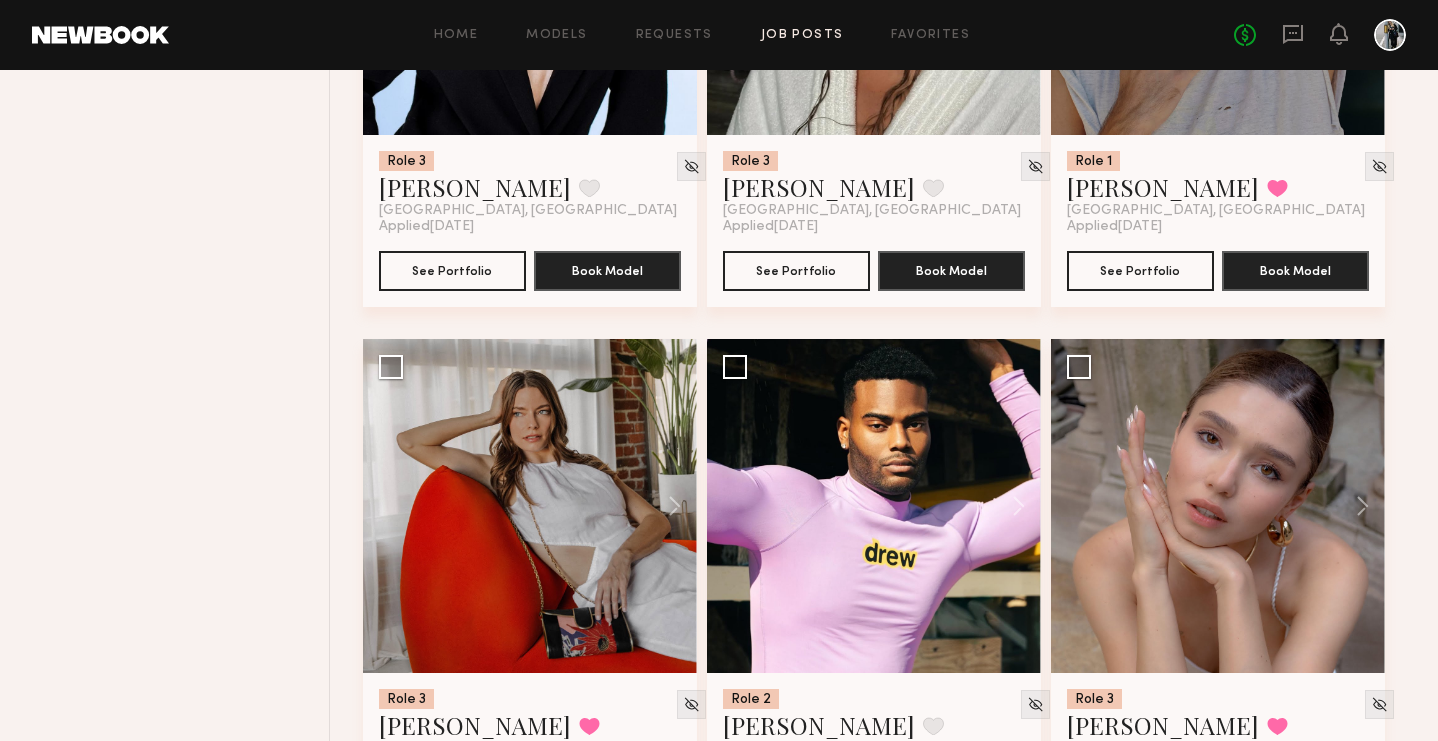scroll, scrollTop: 2379, scrollLeft: 0, axis: vertical 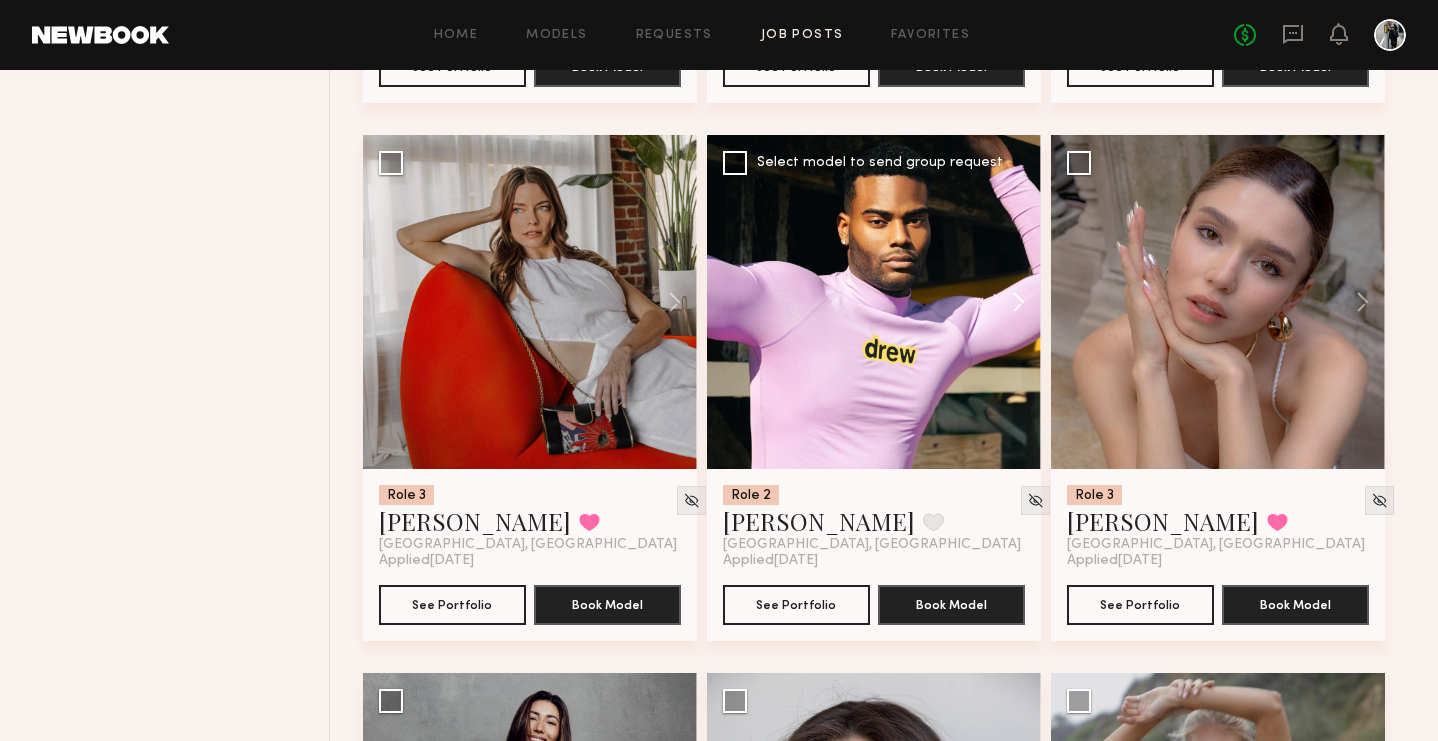 click 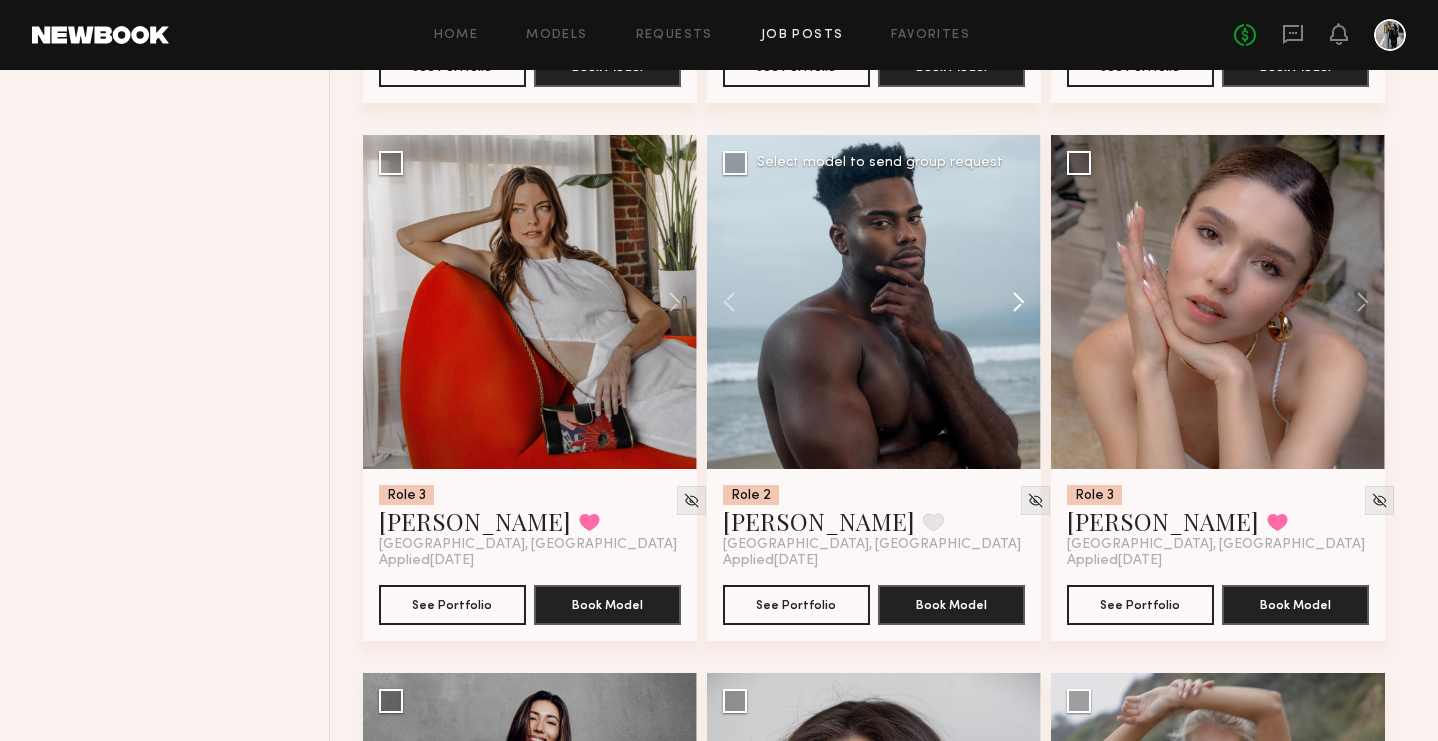 click 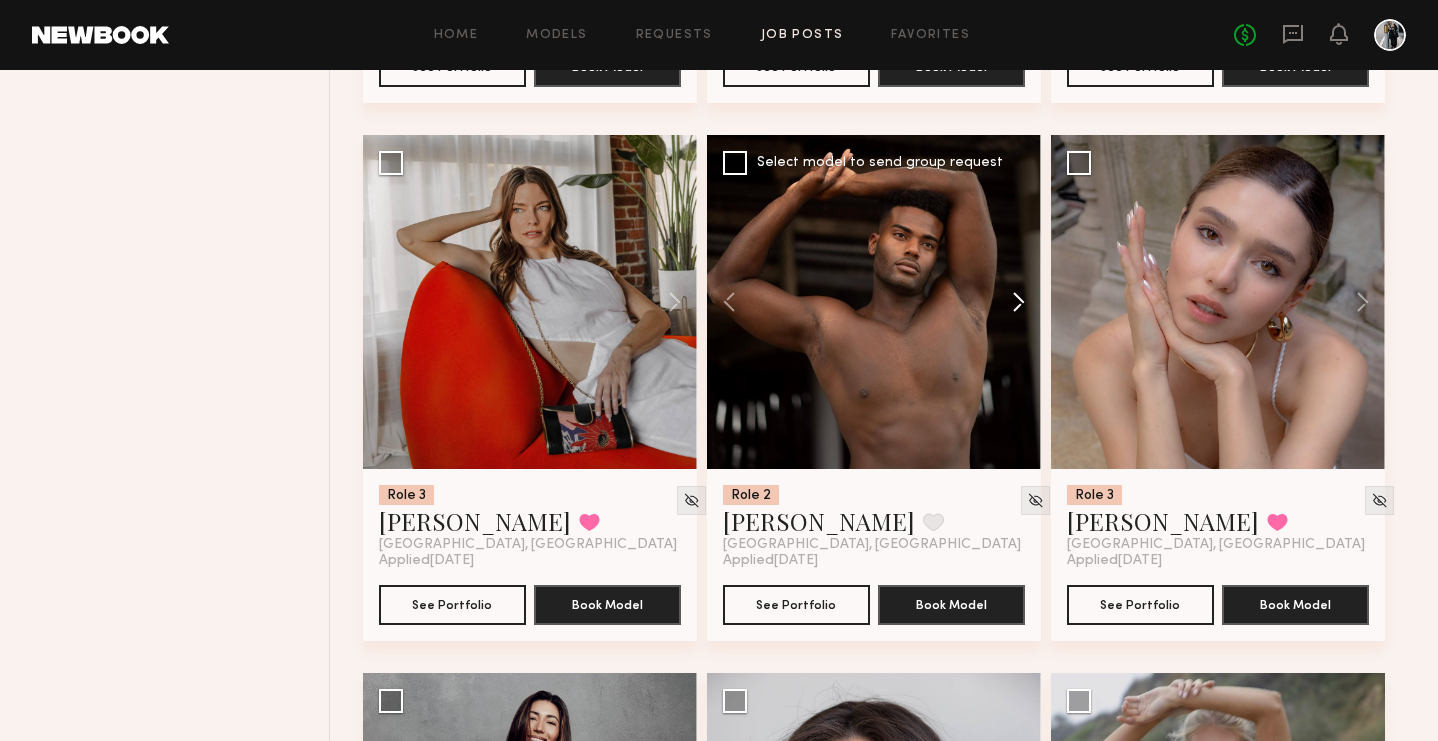 click 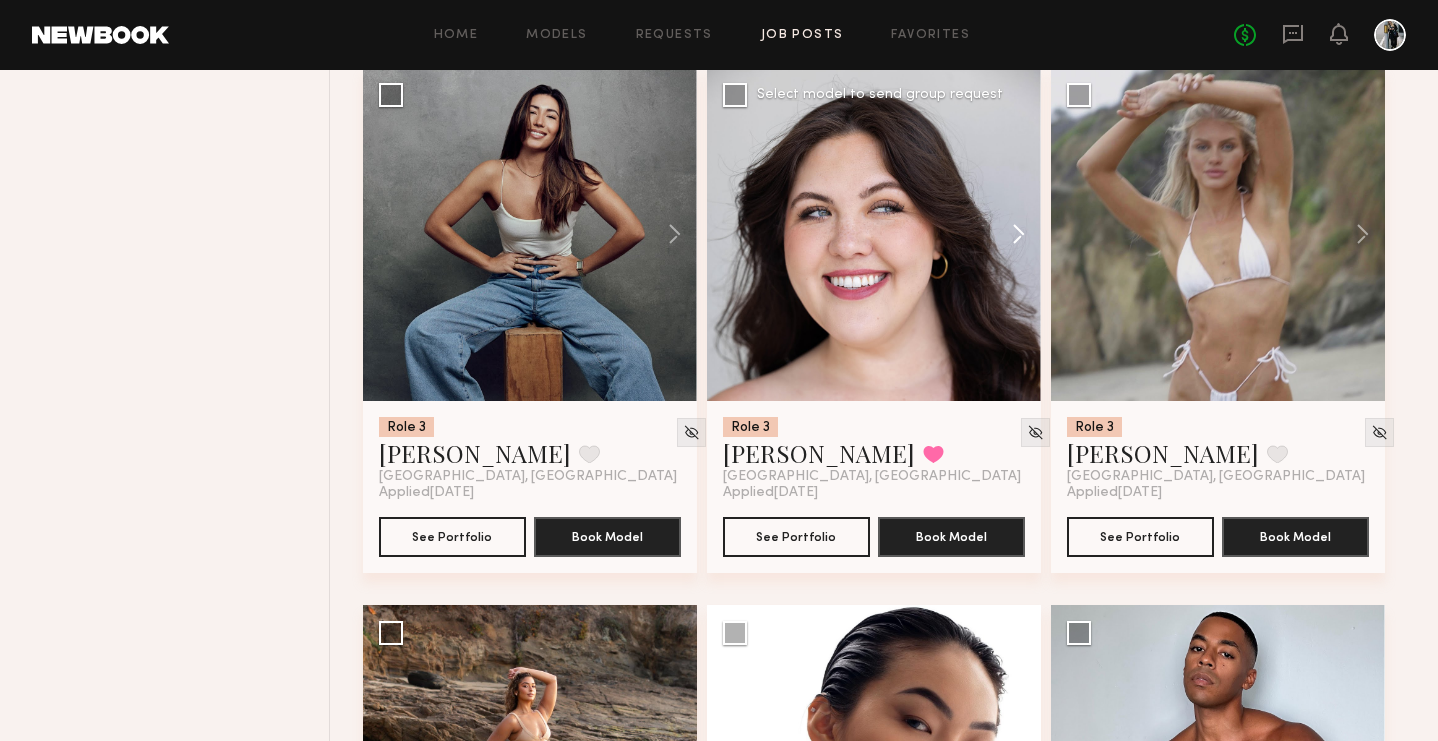 scroll, scrollTop: 2972, scrollLeft: 0, axis: vertical 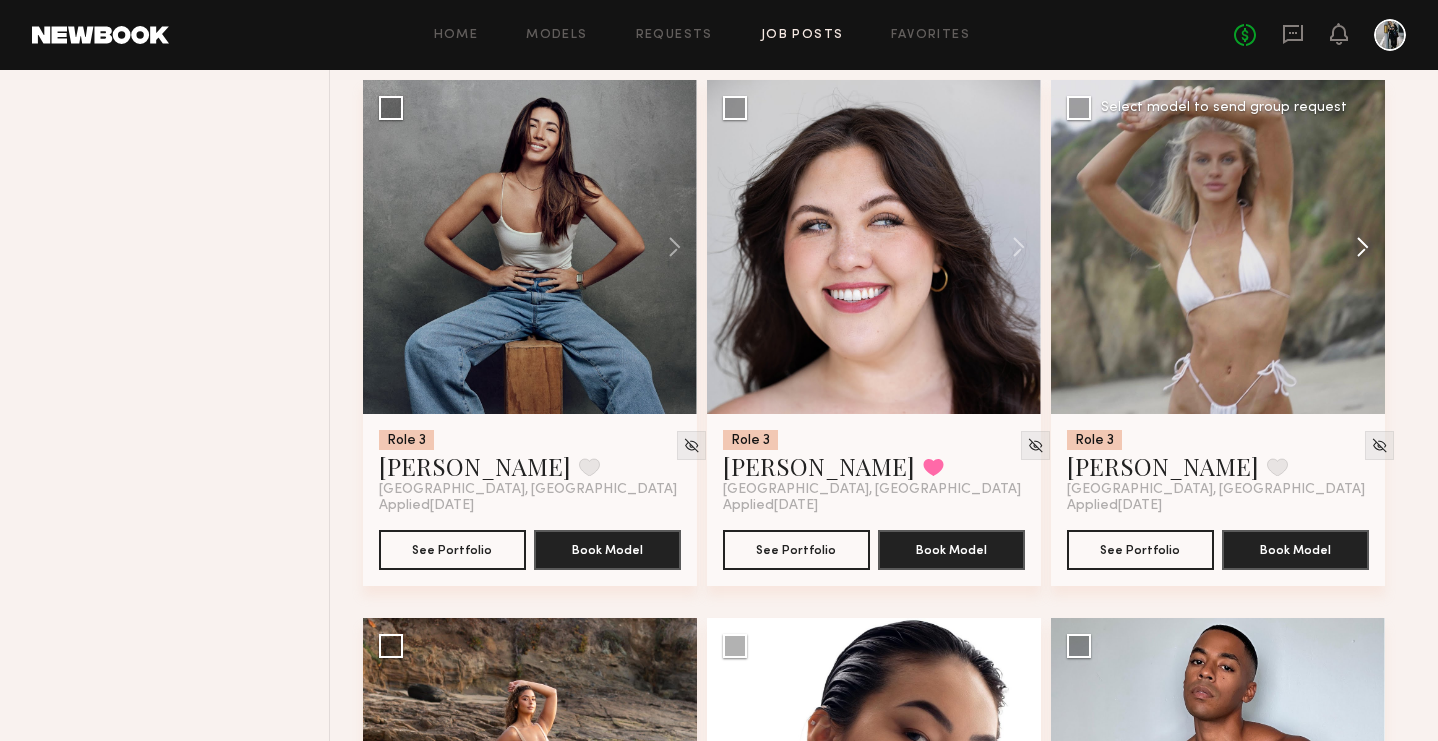 click 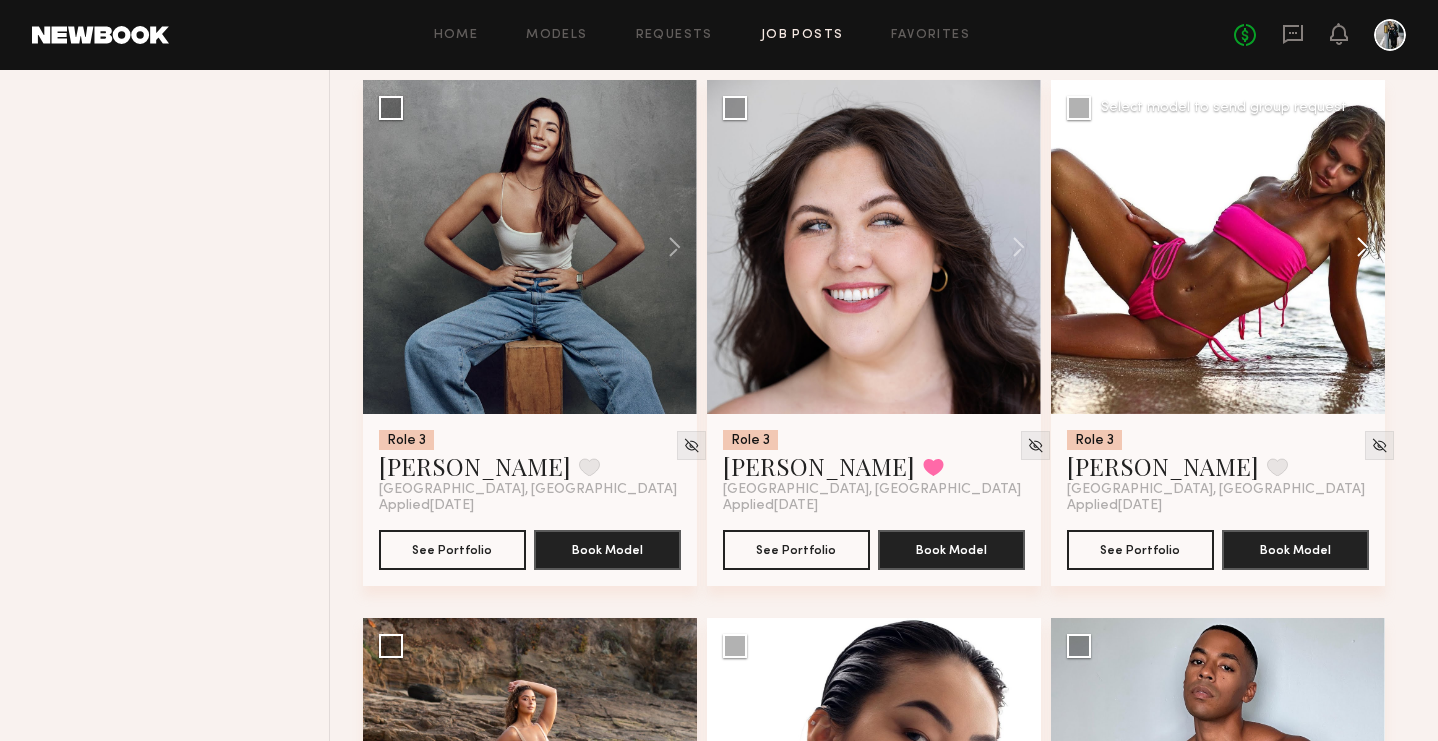 click 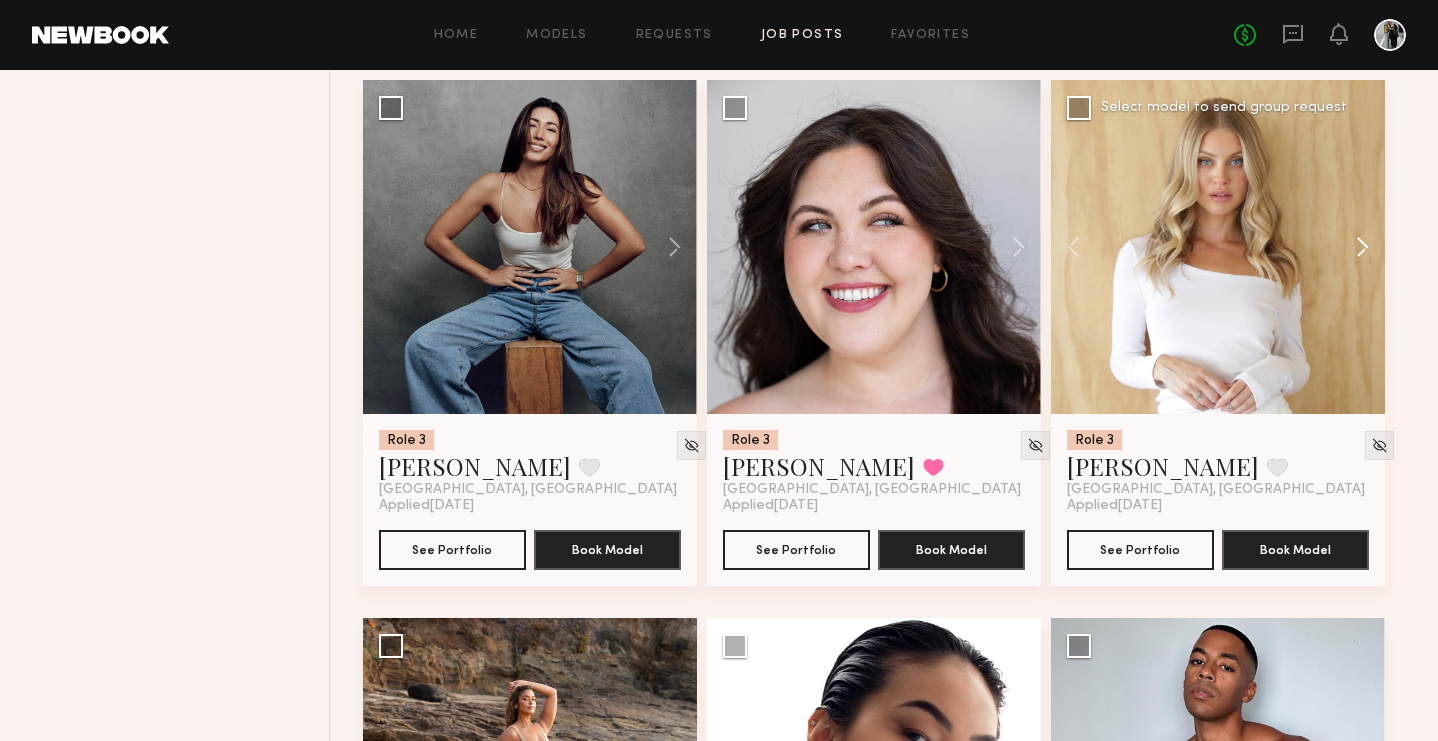 click 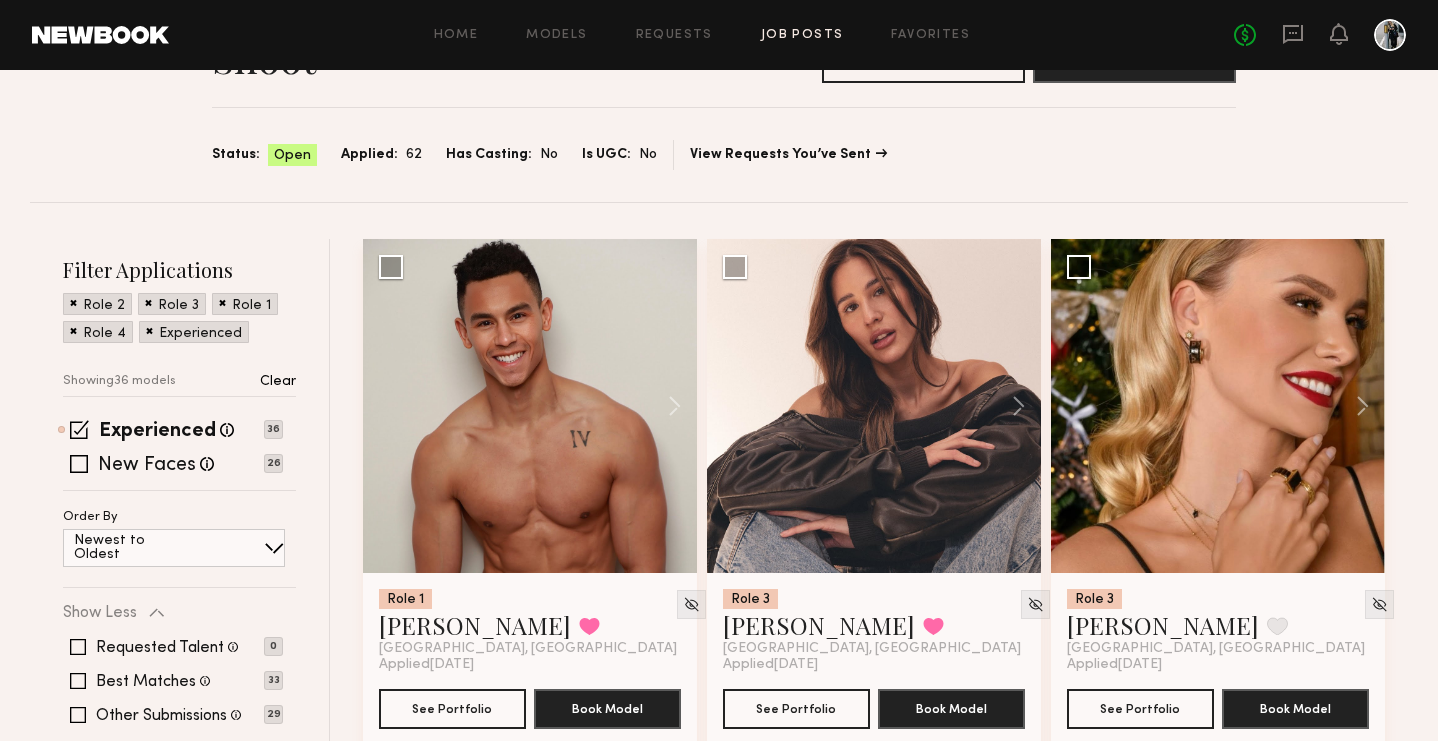 scroll, scrollTop: 0, scrollLeft: 0, axis: both 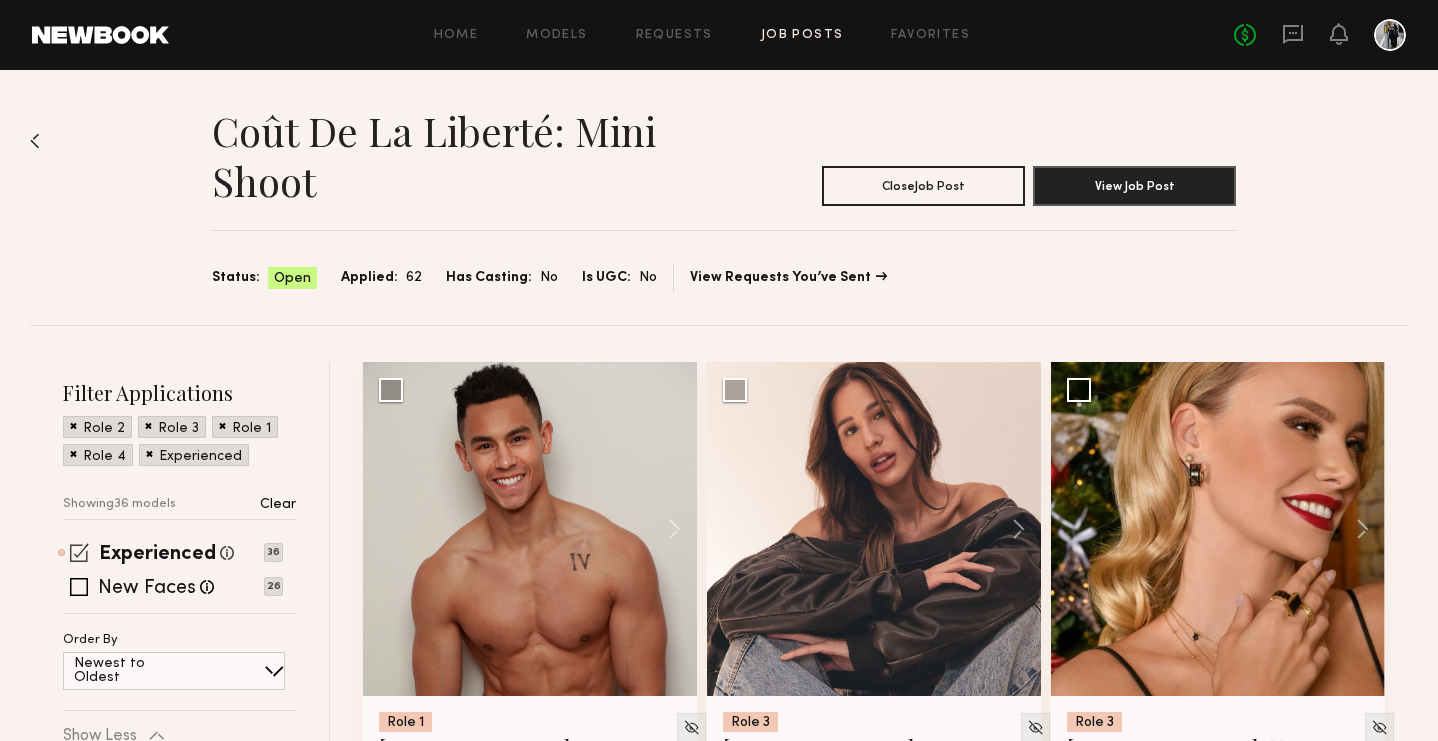 click 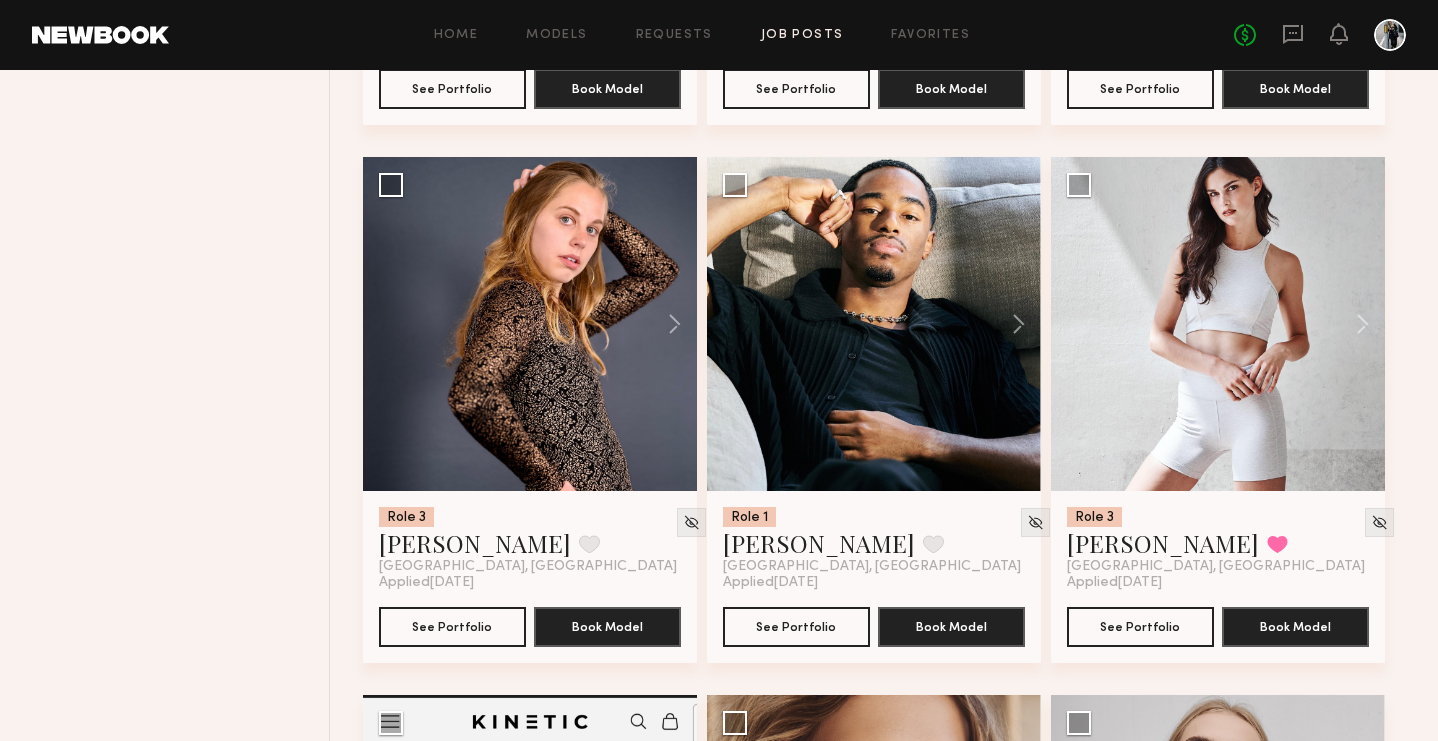 scroll, scrollTop: 6660, scrollLeft: 0, axis: vertical 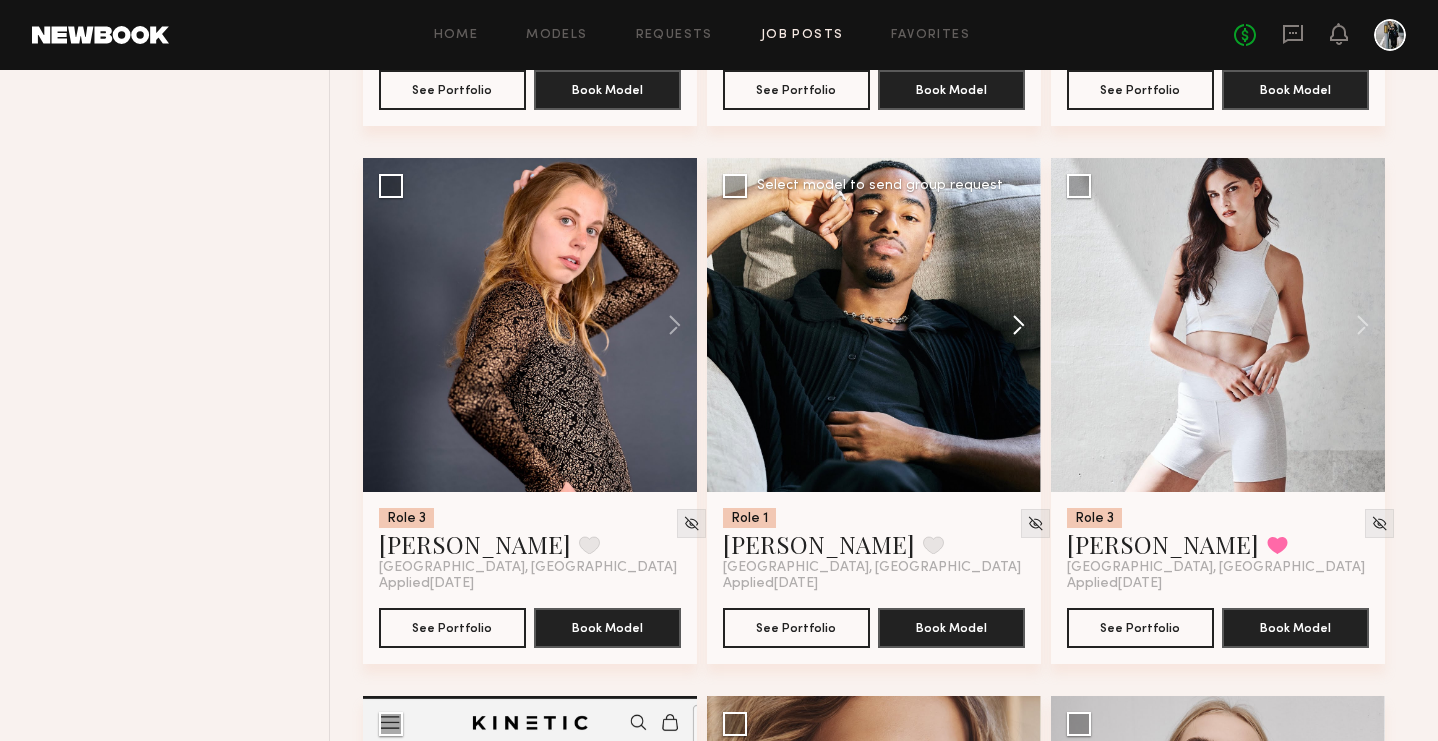 click 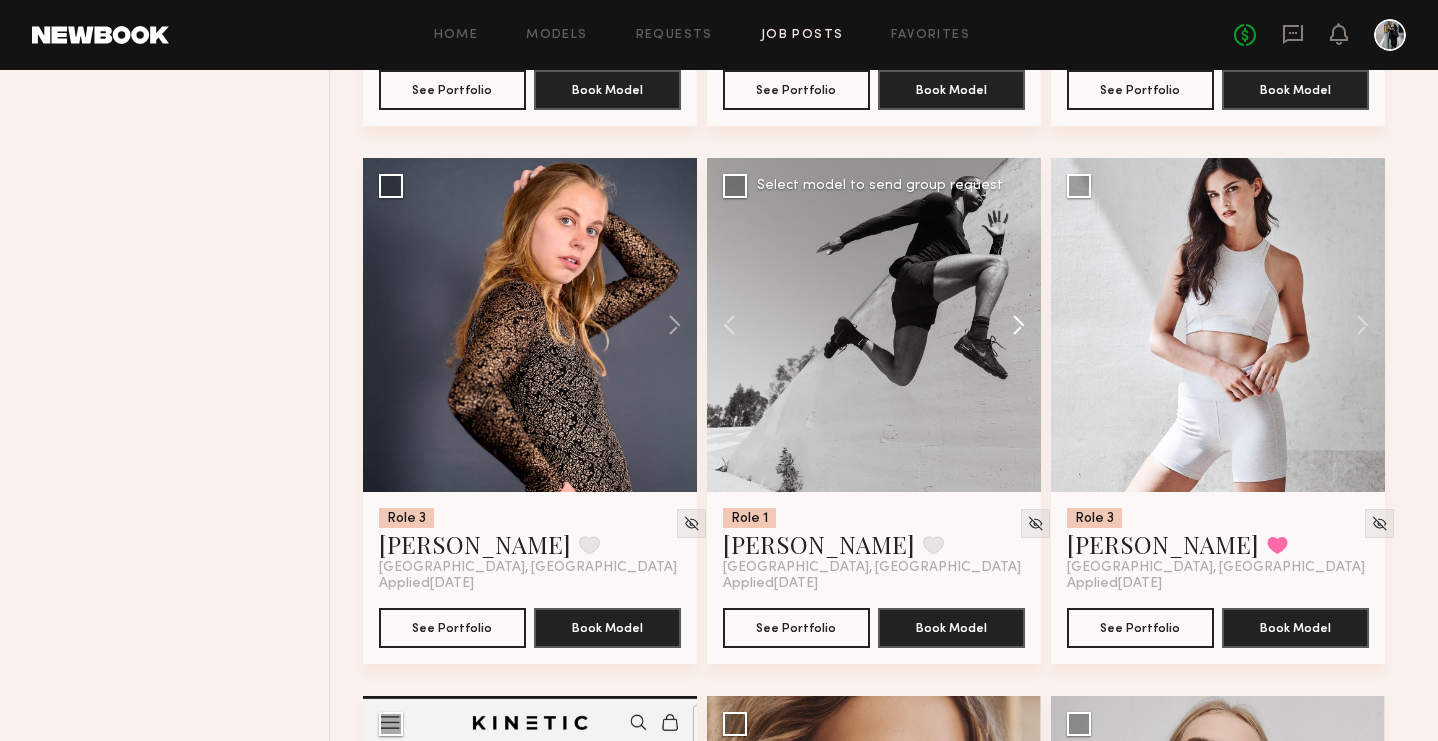 click 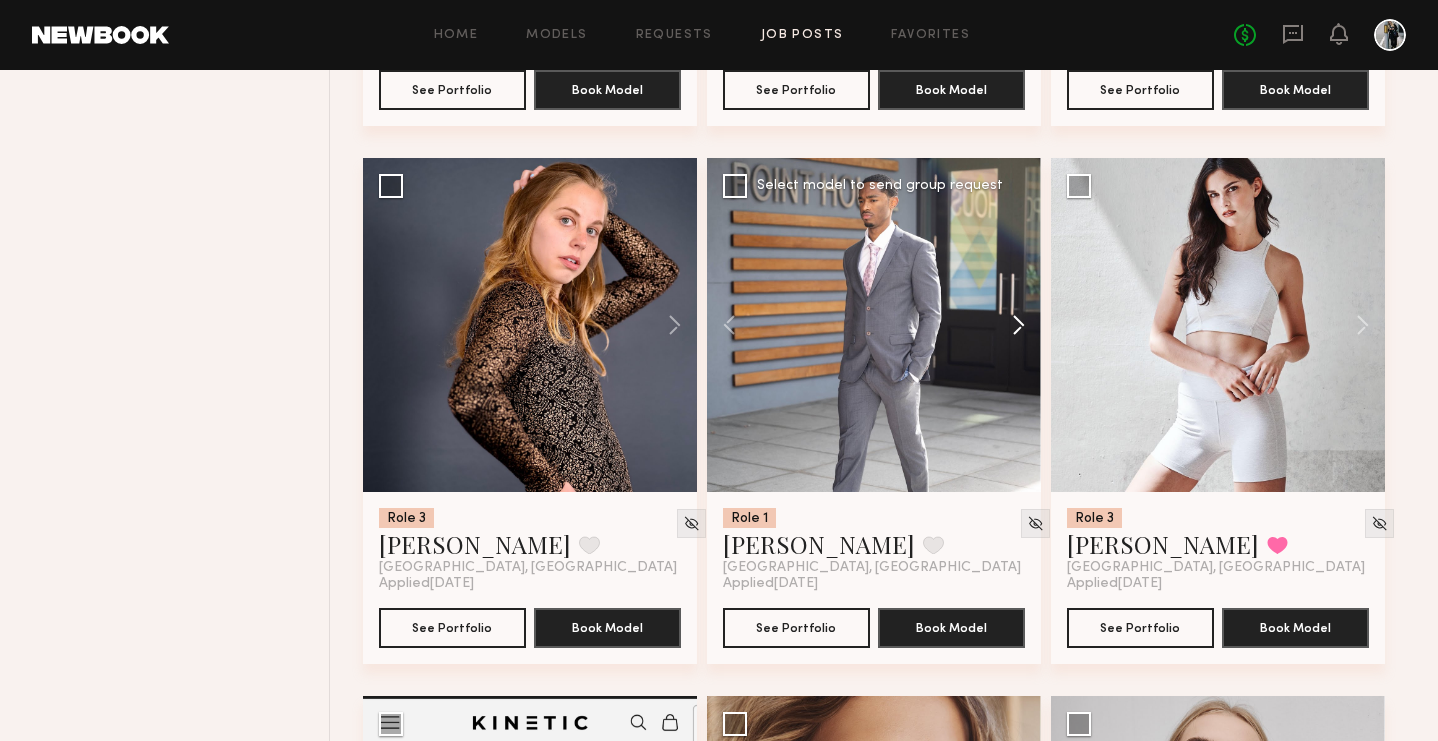 click 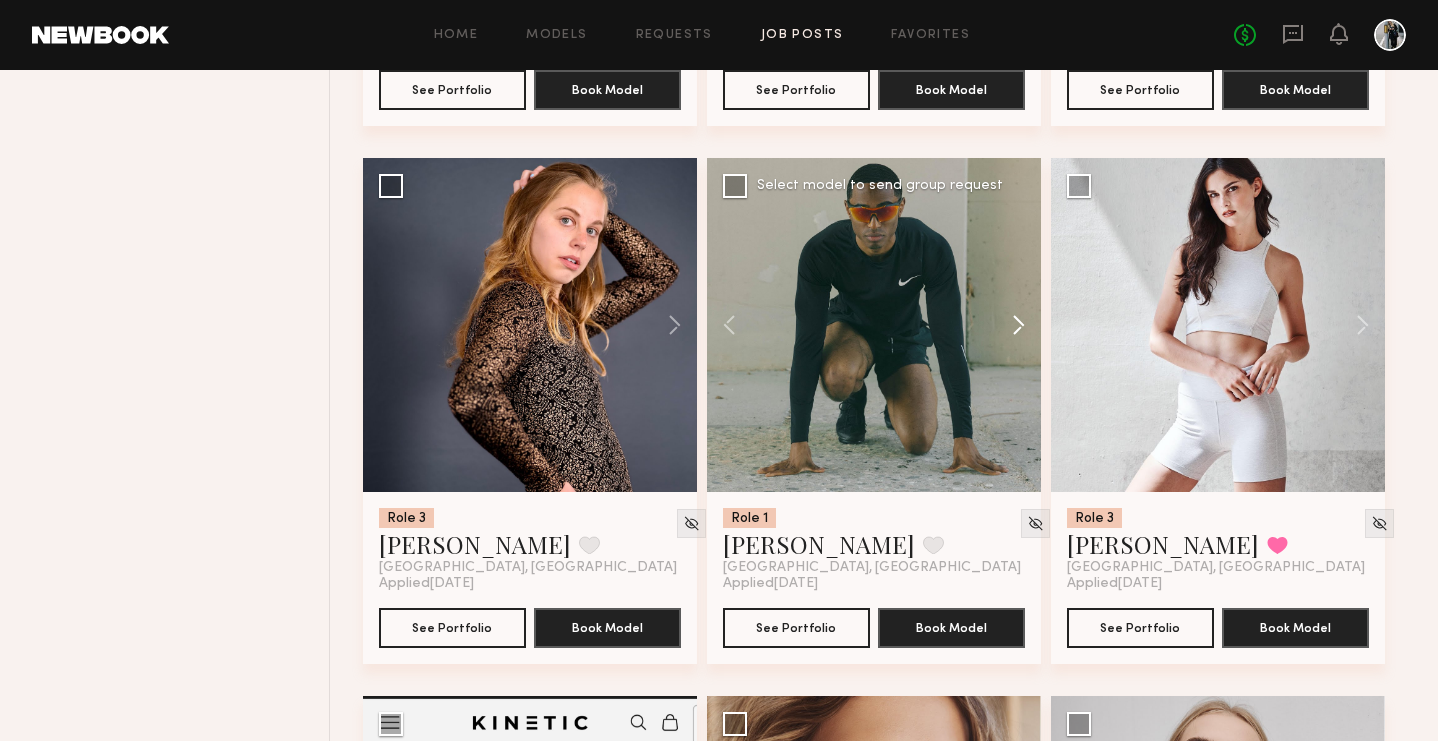 click 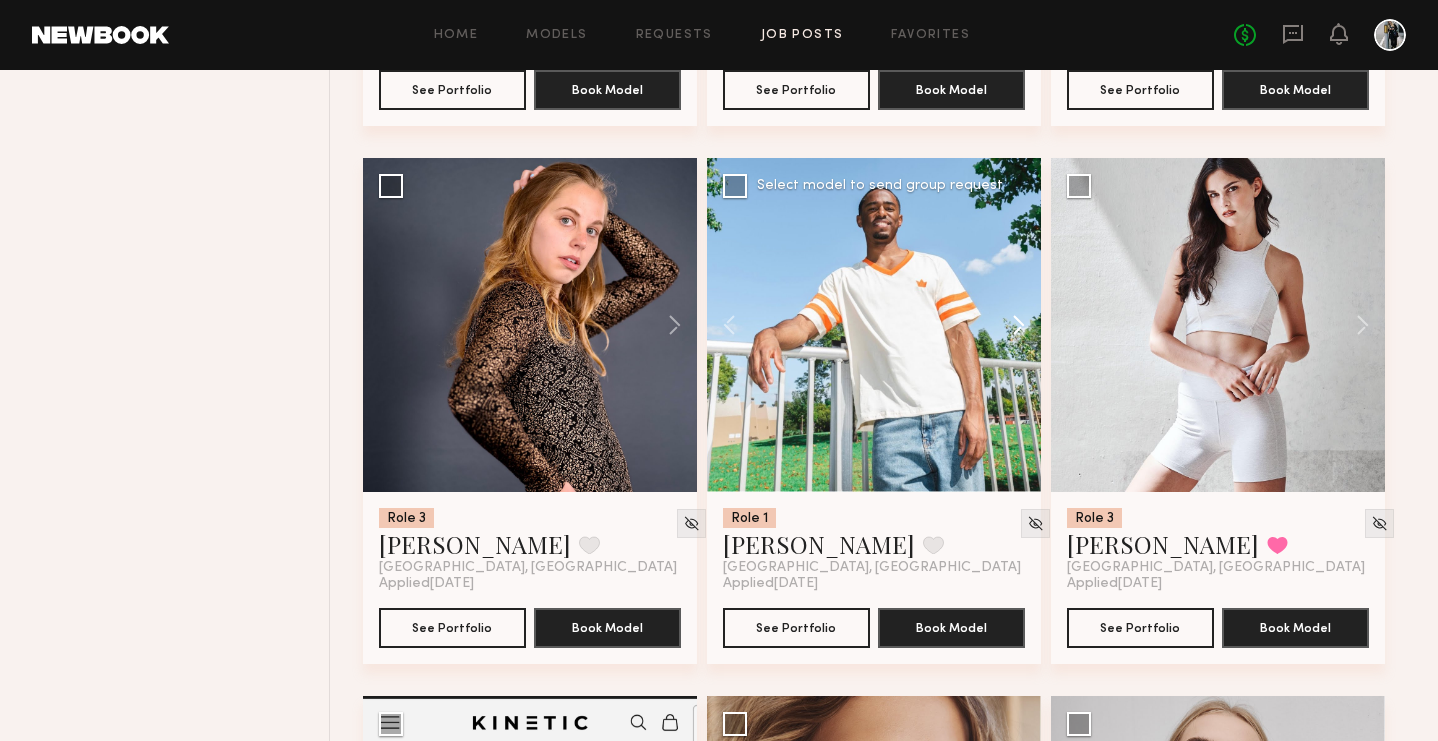 click 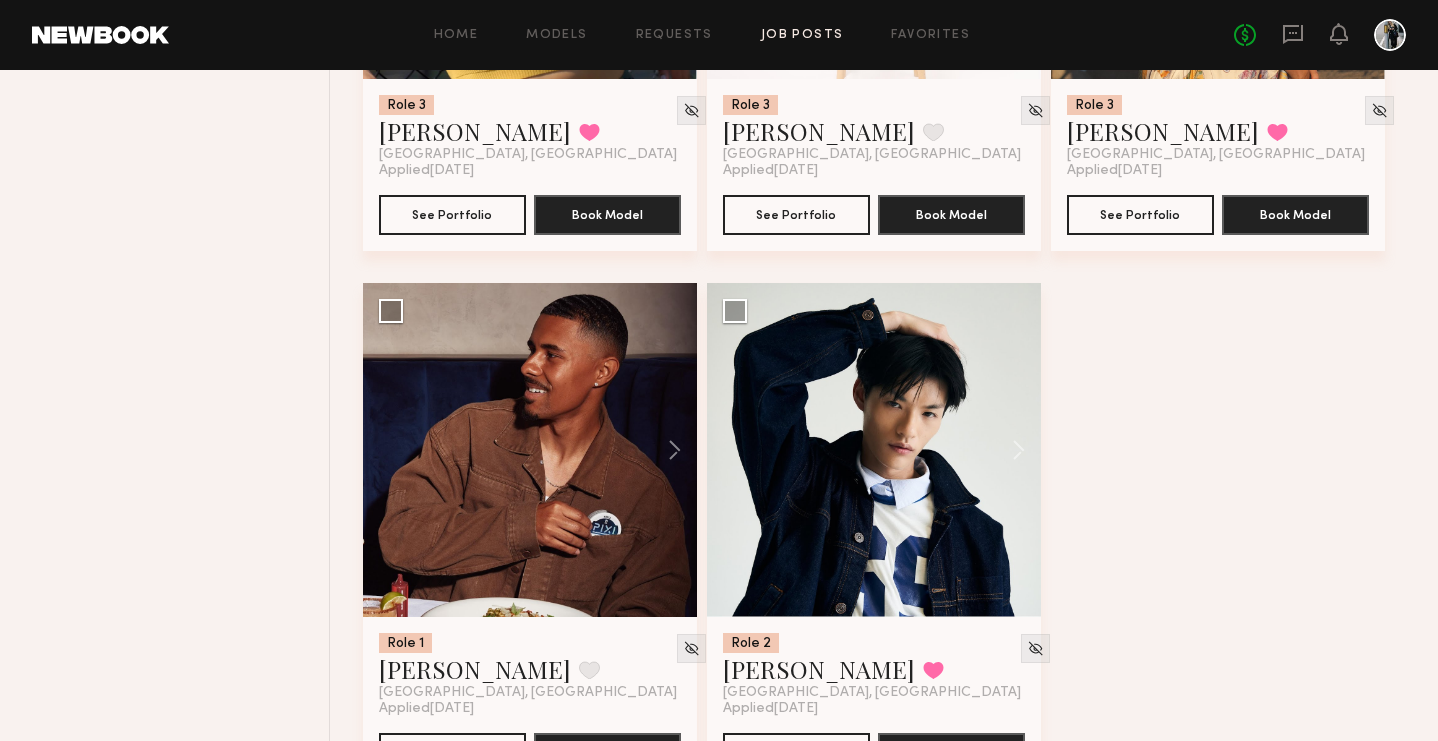 scroll, scrollTop: 10940, scrollLeft: 0, axis: vertical 